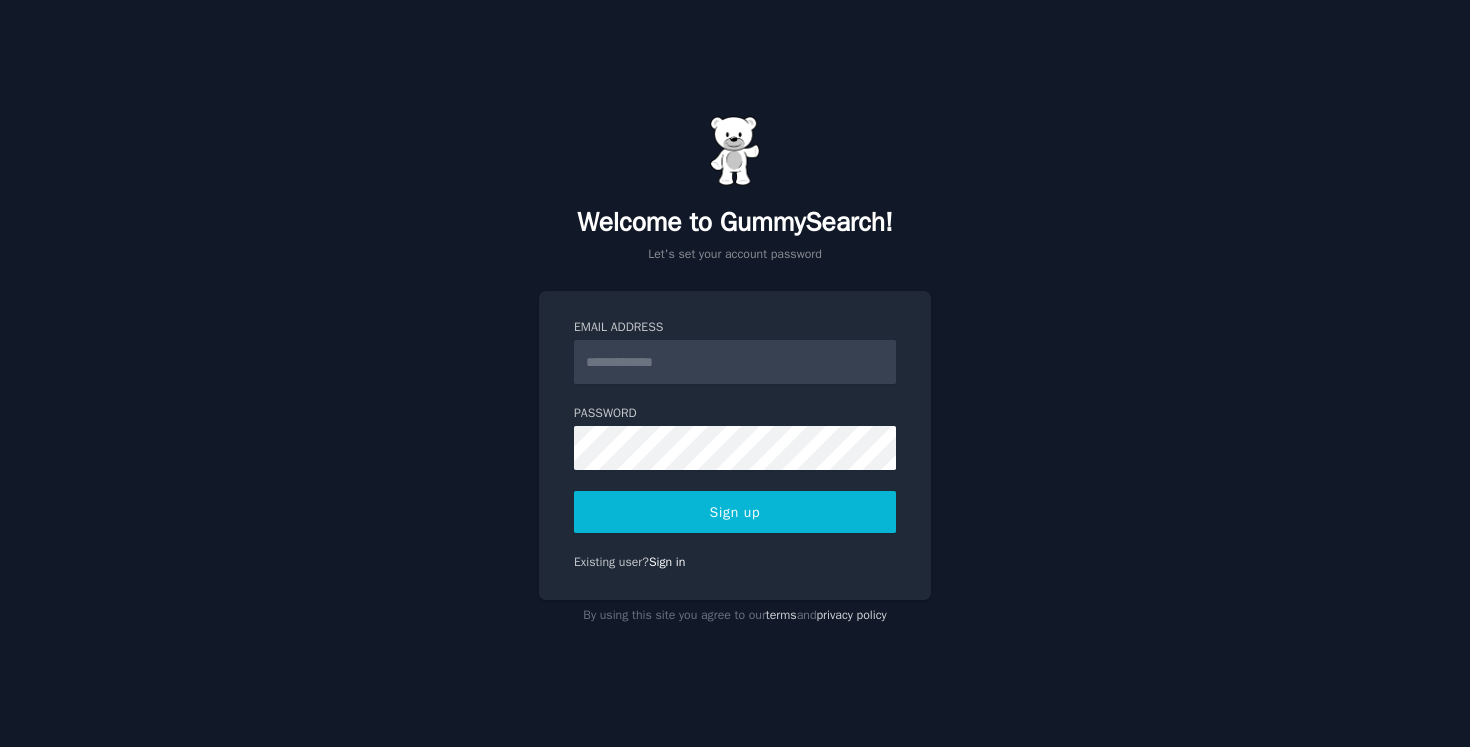 scroll, scrollTop: 0, scrollLeft: 0, axis: both 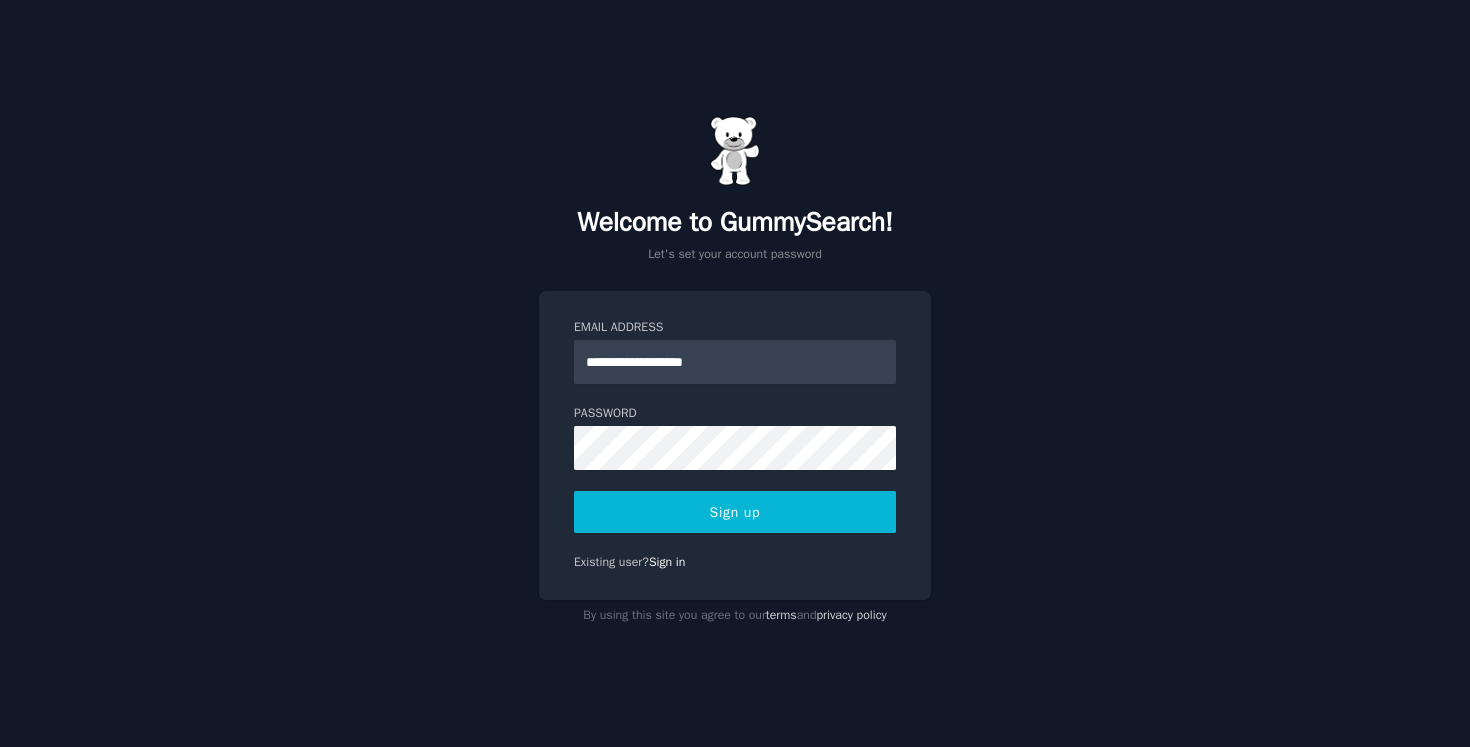 type on "**********" 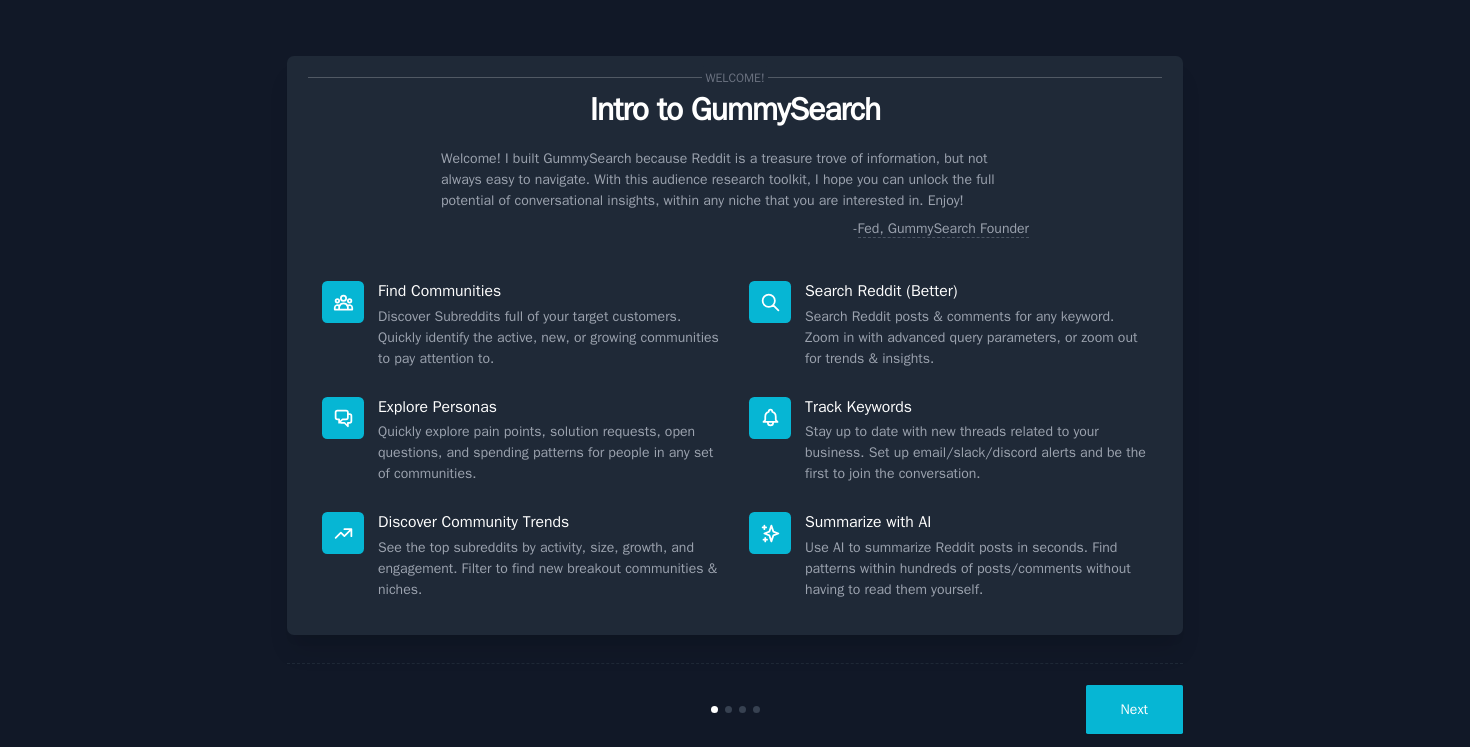 scroll, scrollTop: 0, scrollLeft: 0, axis: both 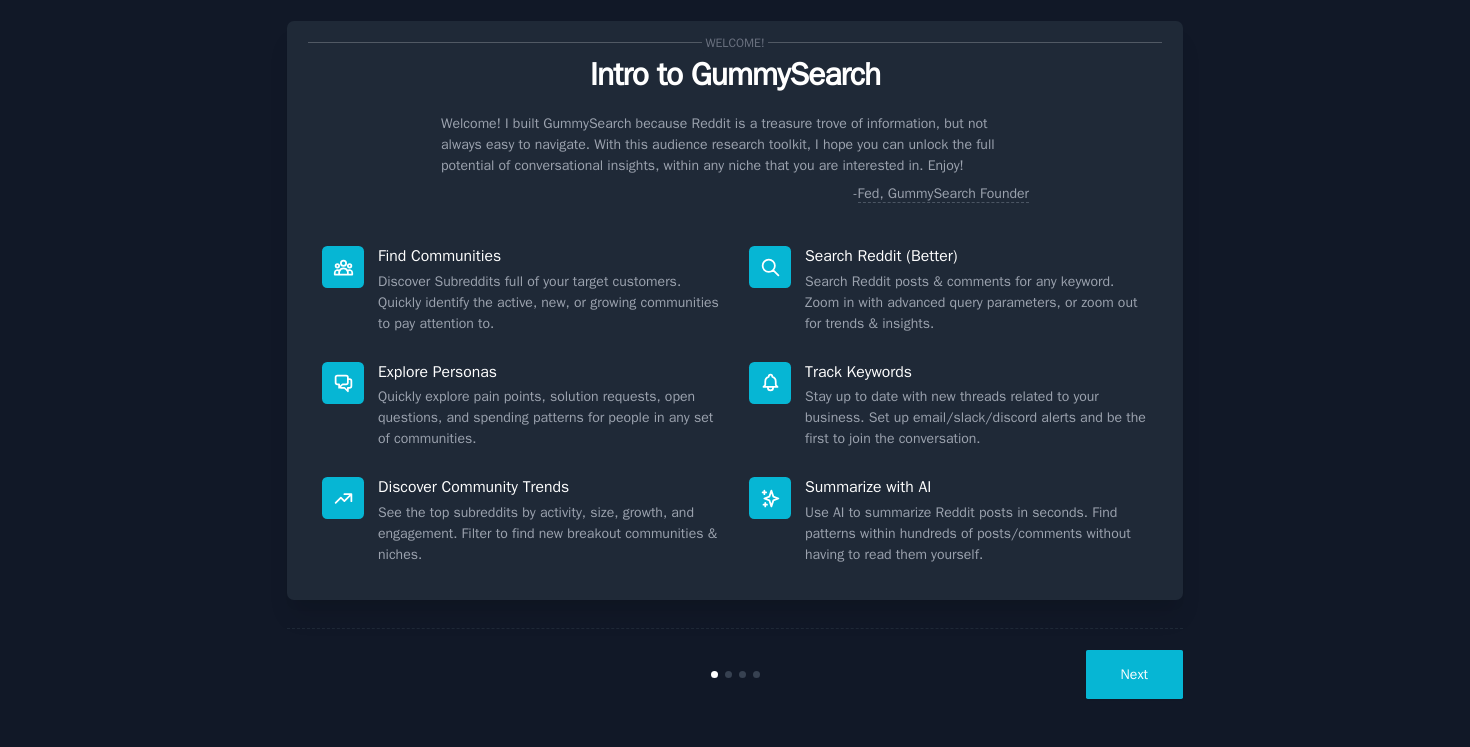 click on "Next" at bounding box center (1134, 674) 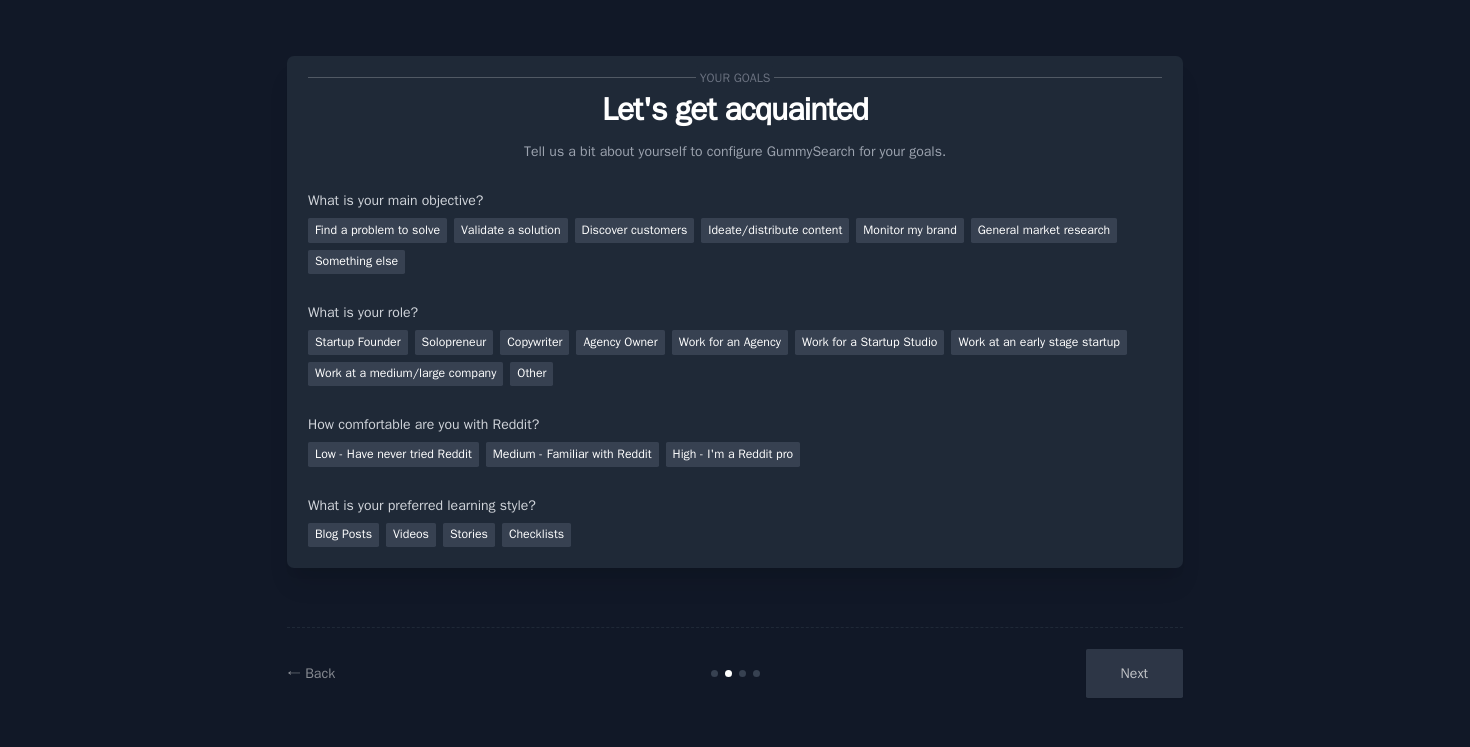 scroll, scrollTop: 0, scrollLeft: 0, axis: both 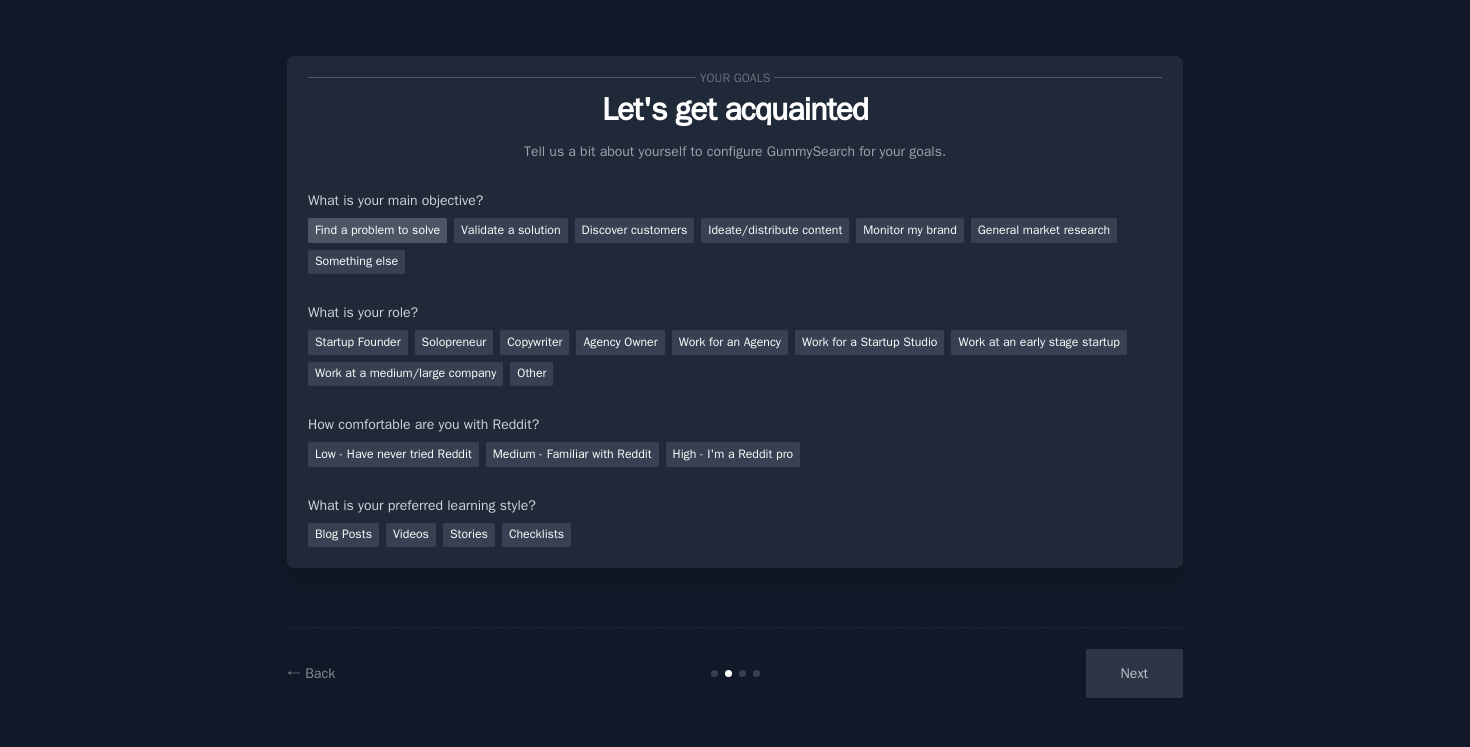 click on "Find a problem to solve" at bounding box center [377, 230] 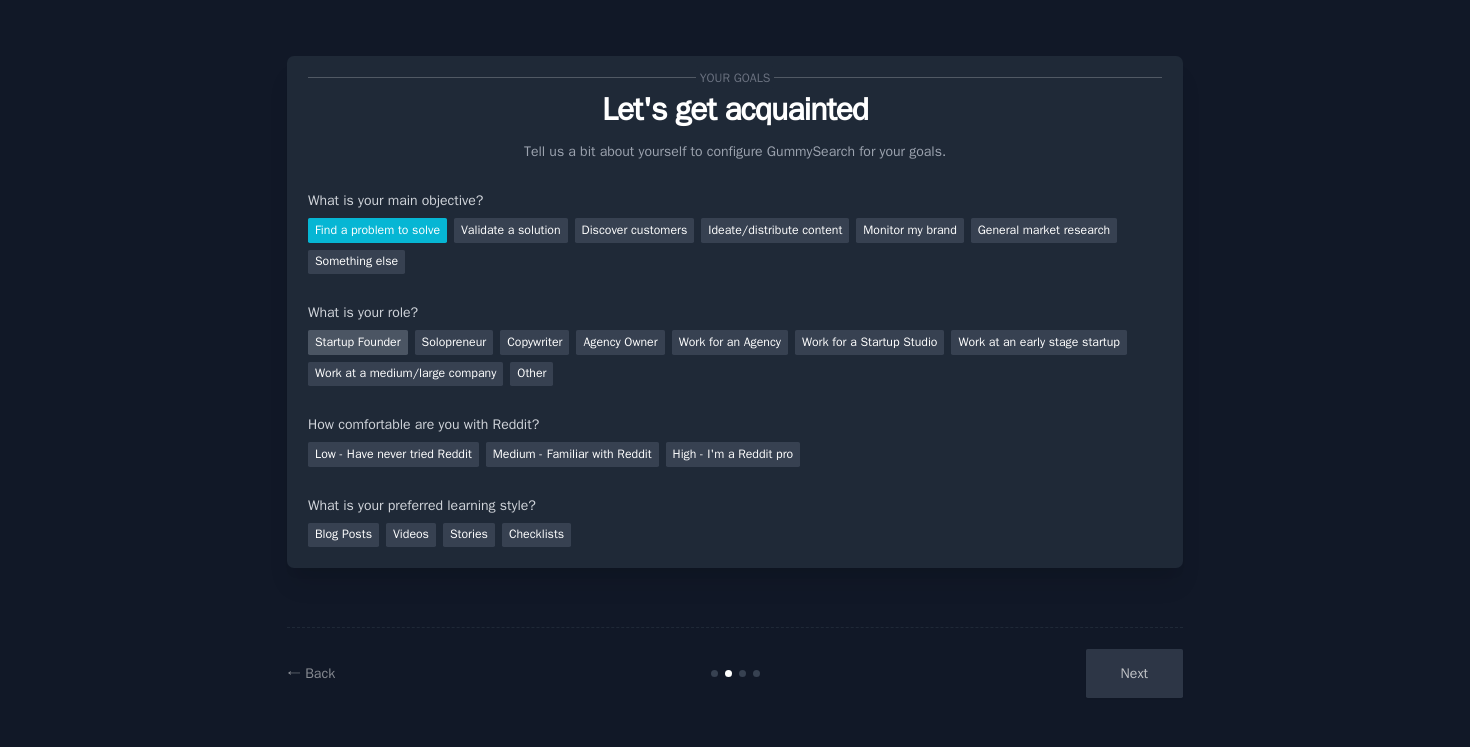 click on "Startup Founder" at bounding box center (358, 342) 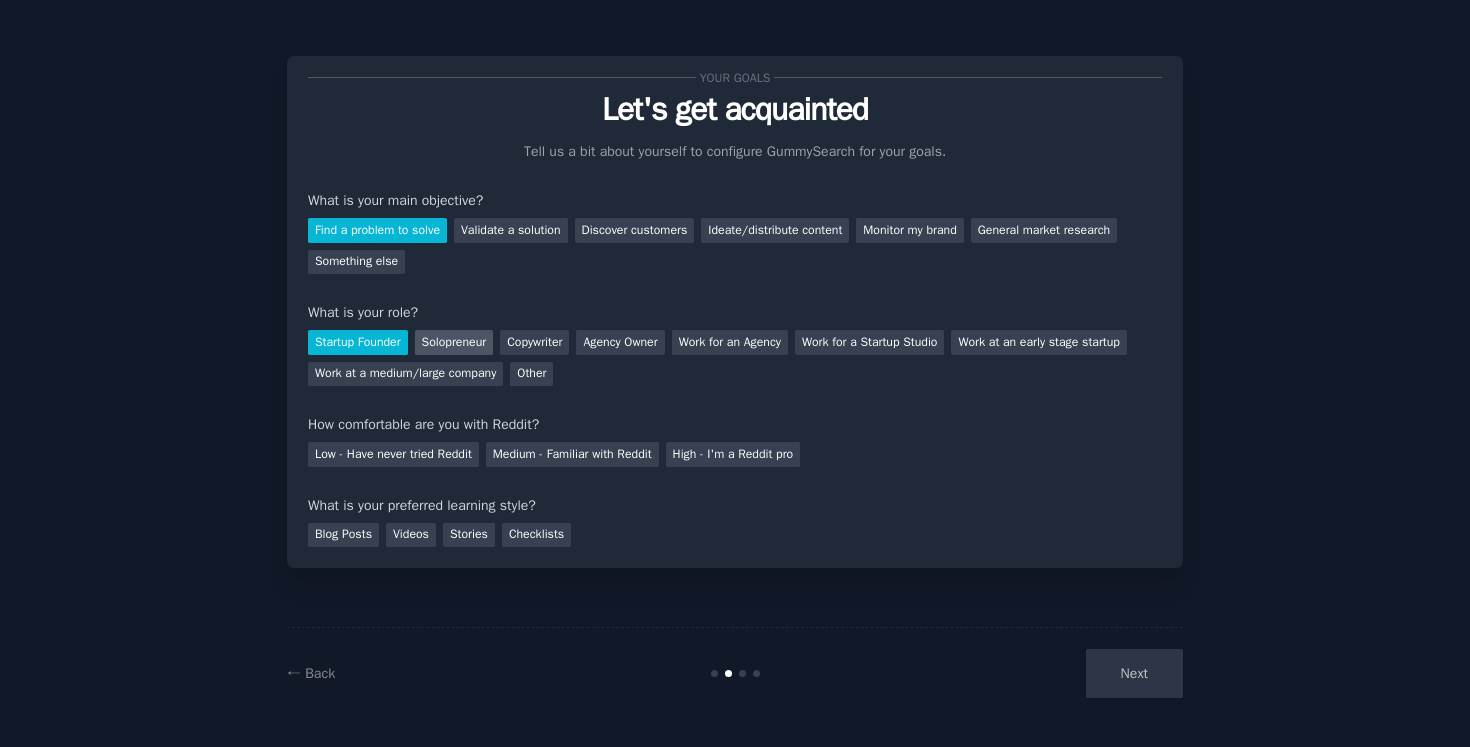 click on "Solopreneur" at bounding box center (454, 342) 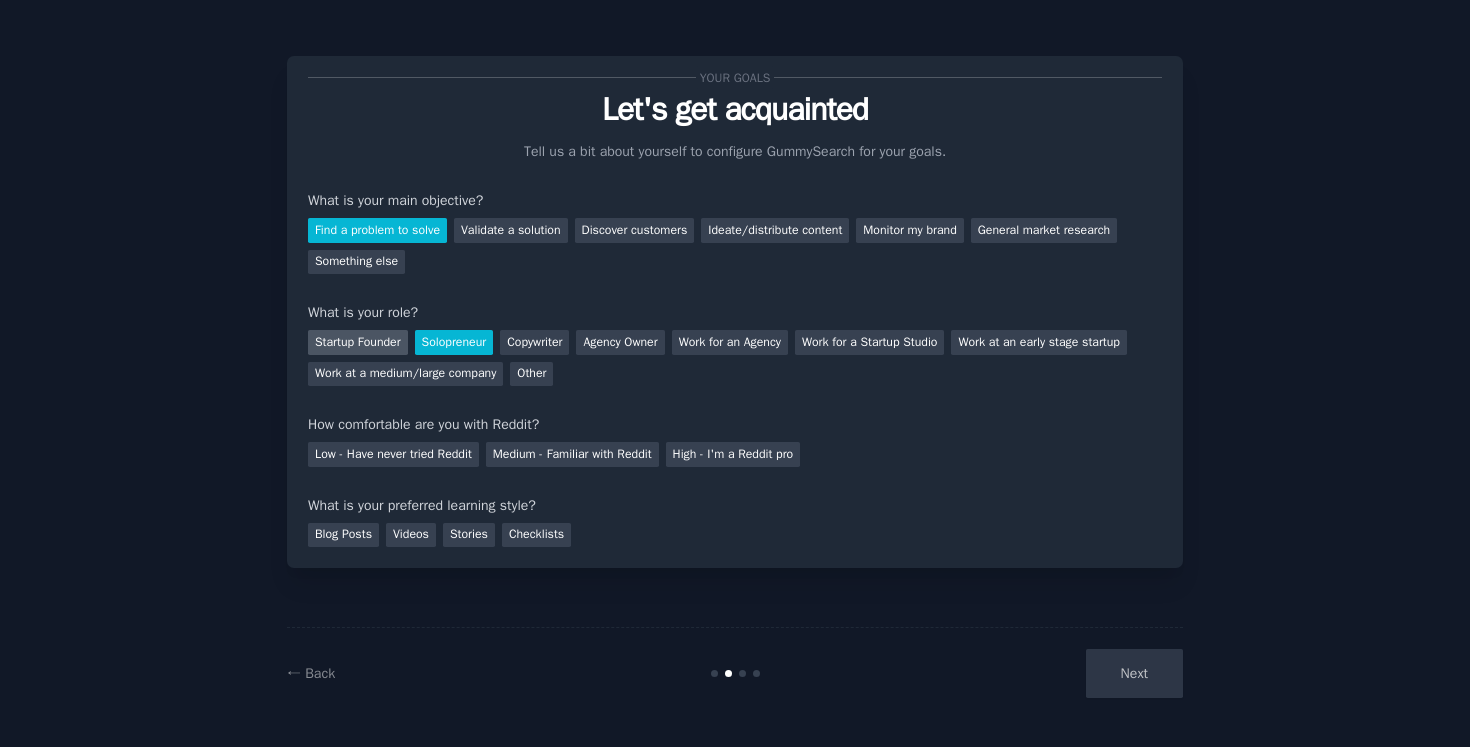 click on "Startup Founder" at bounding box center [358, 342] 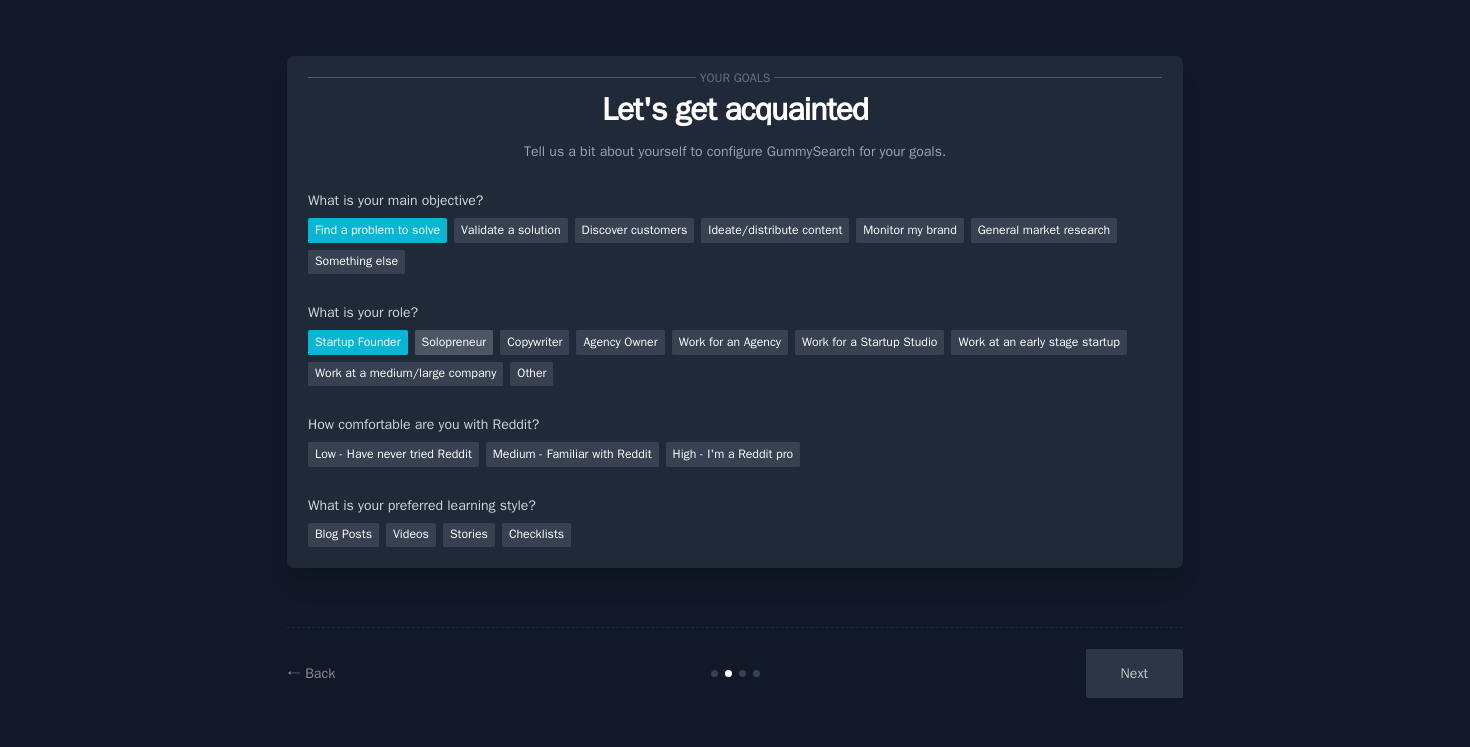 click on "Solopreneur" at bounding box center [454, 342] 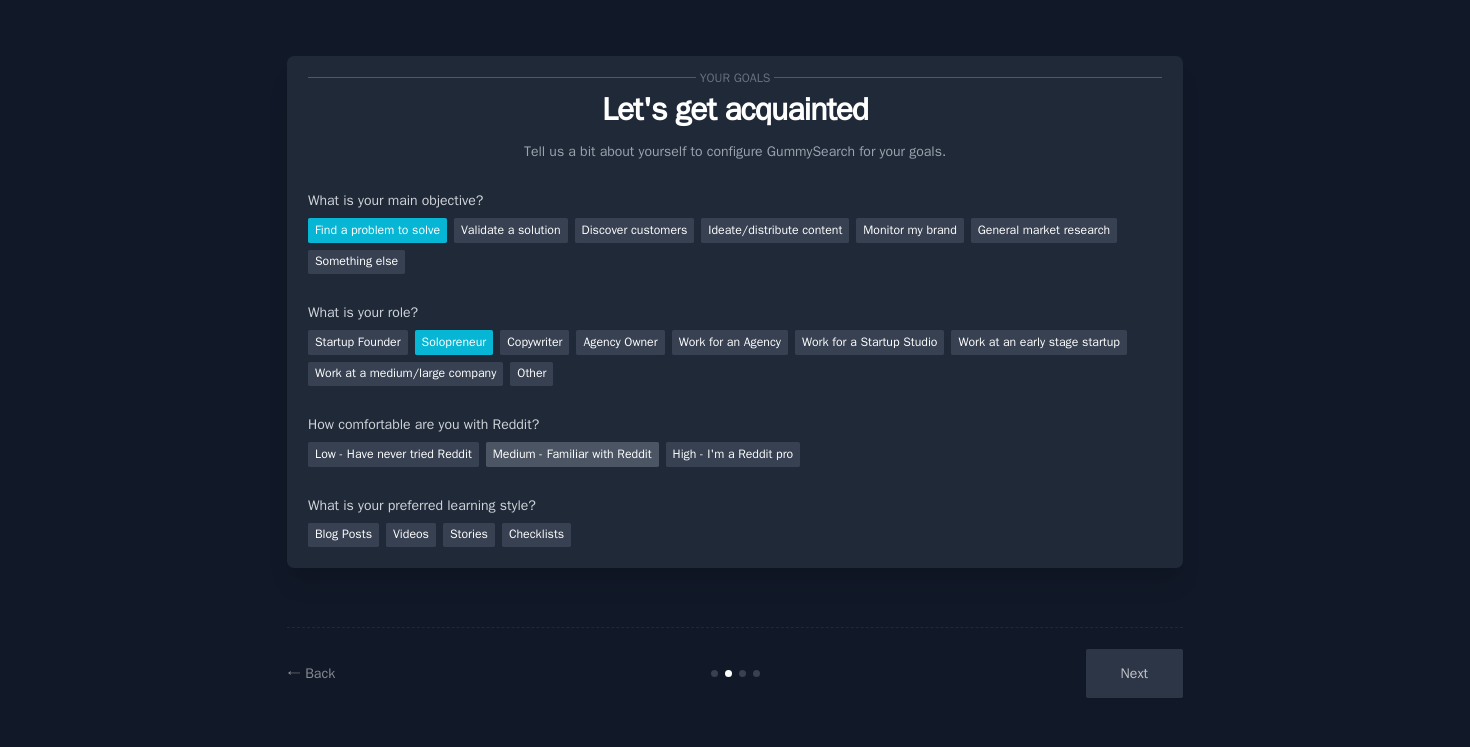 click on "Medium - Familiar with Reddit" at bounding box center (572, 454) 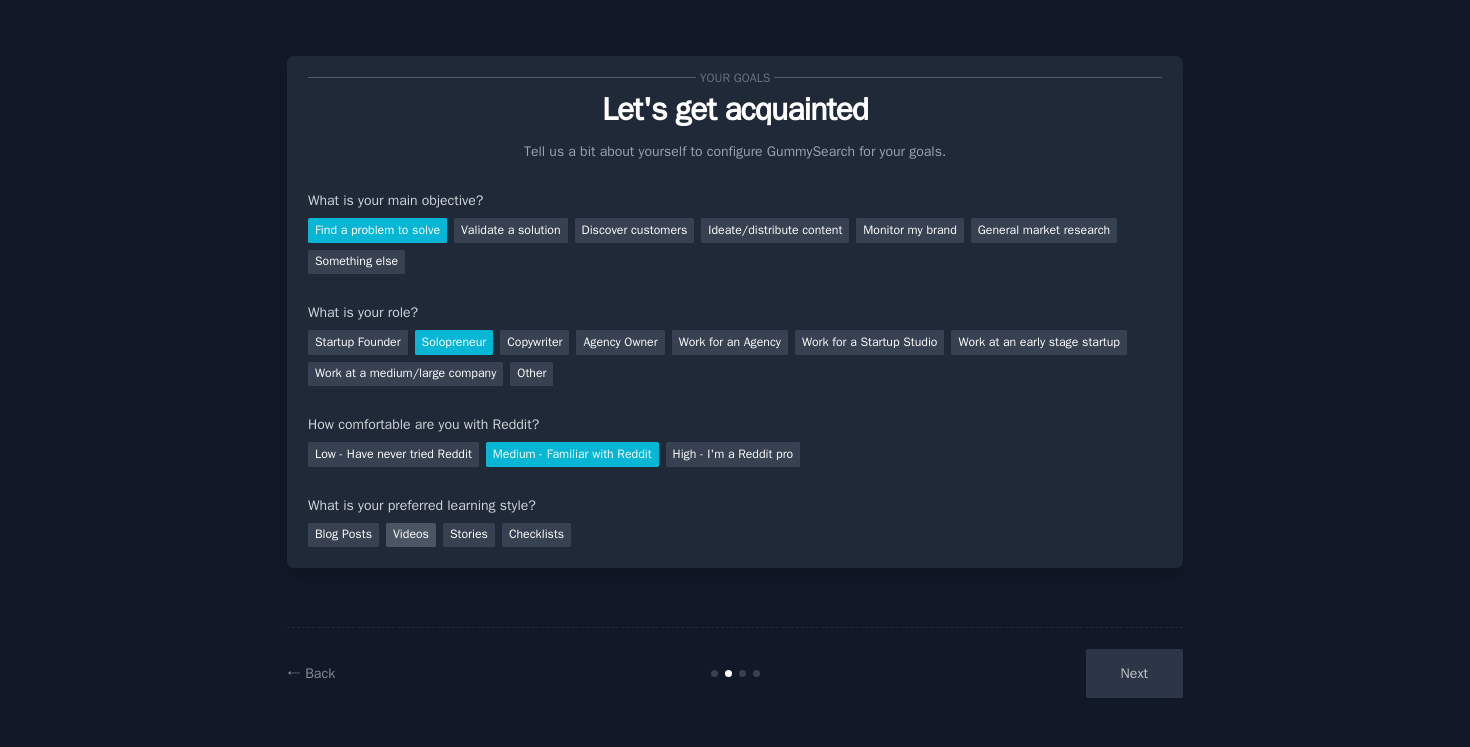 click on "Videos" at bounding box center [411, 535] 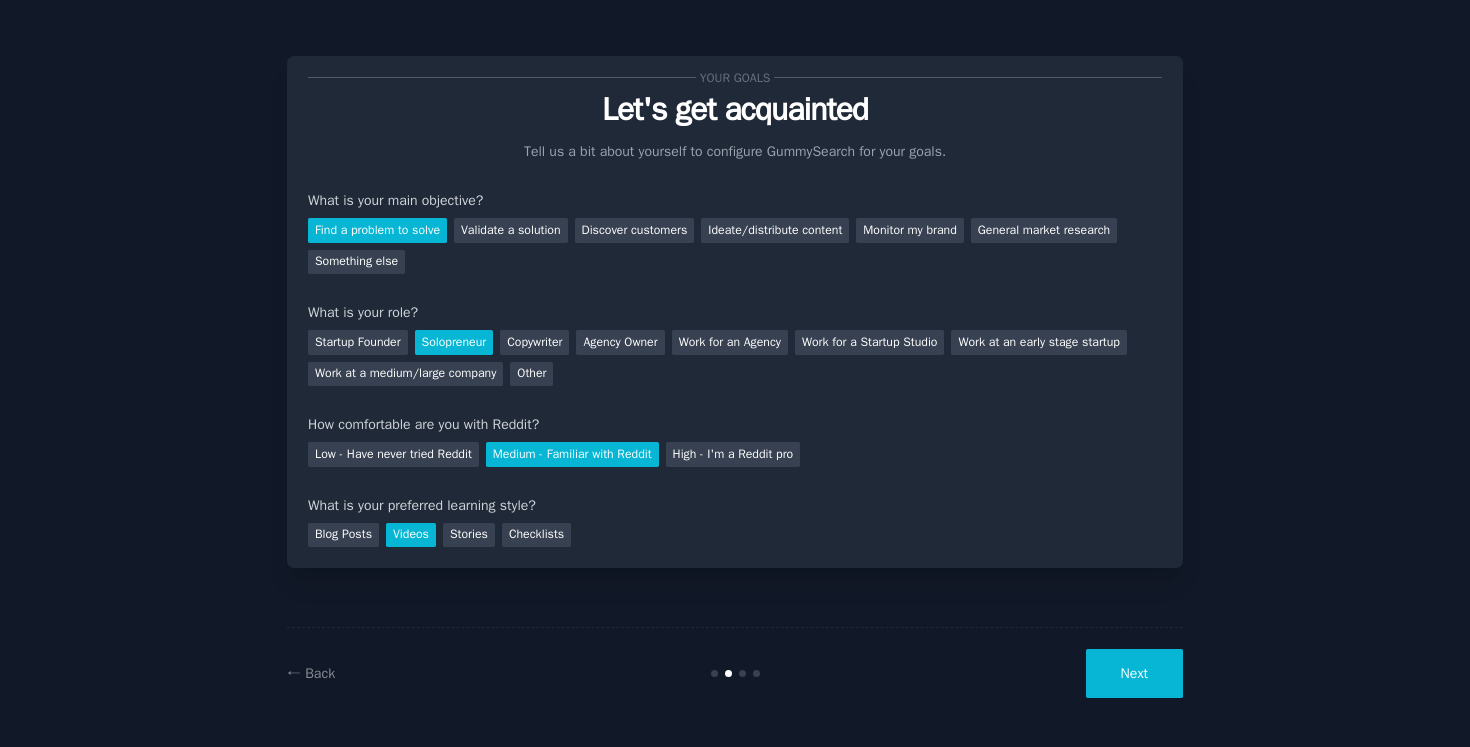 click on "Next" at bounding box center [1134, 673] 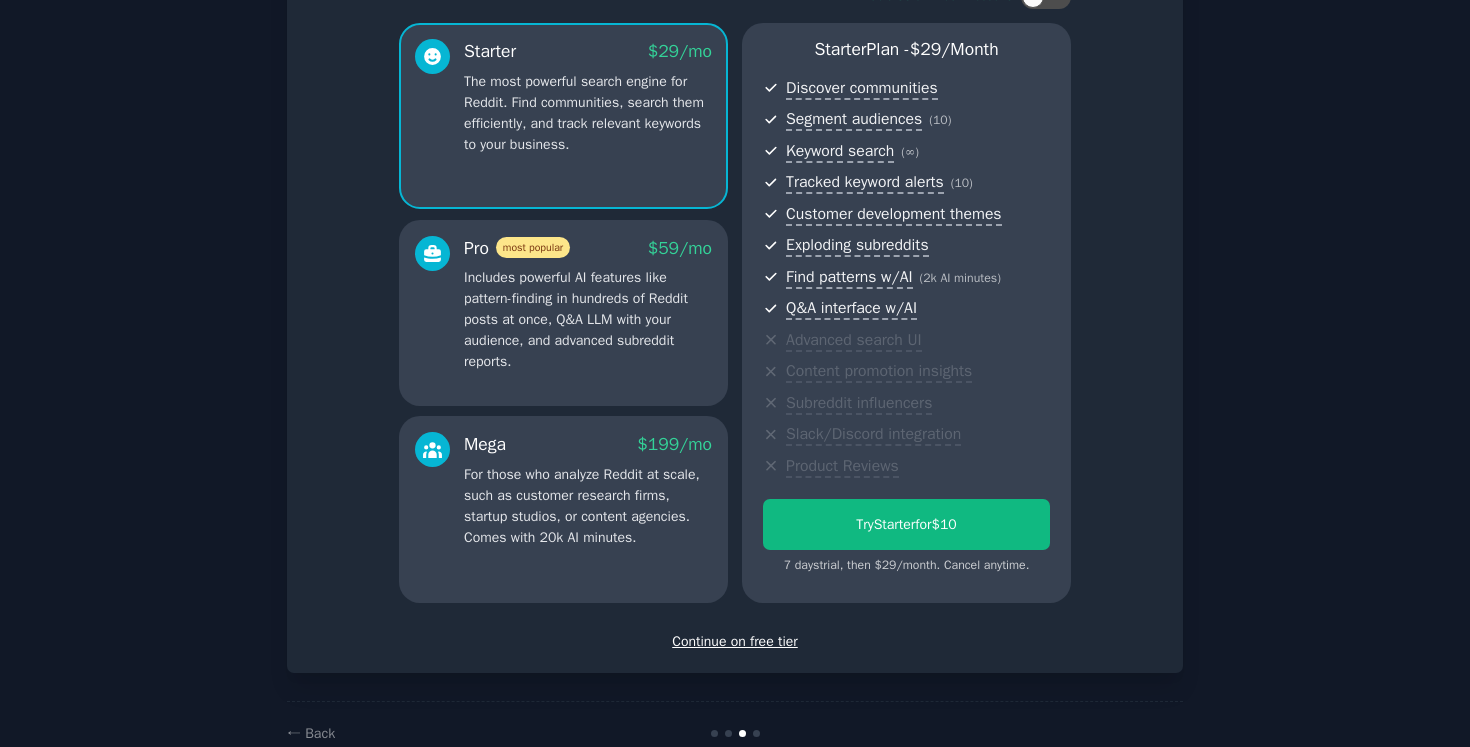 scroll, scrollTop: 201, scrollLeft: 0, axis: vertical 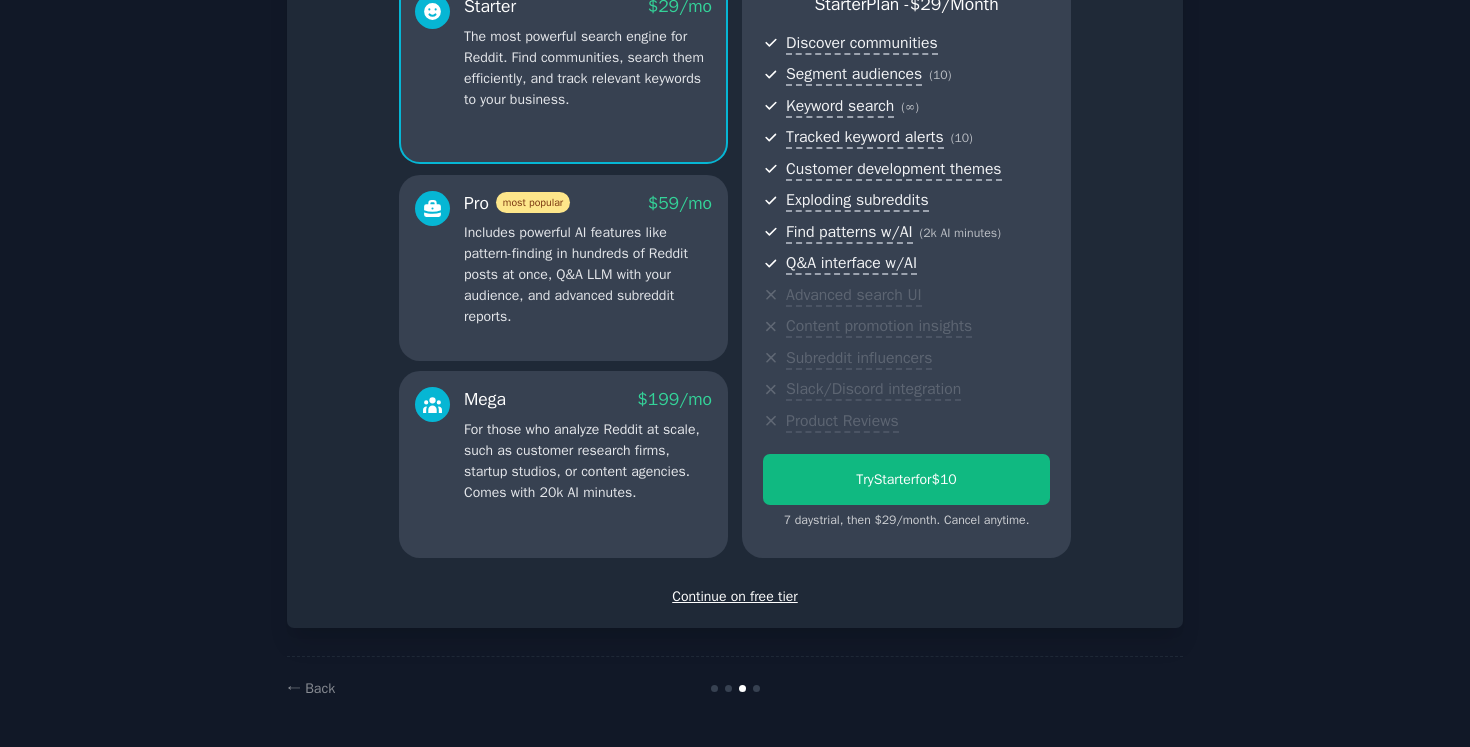 click on "Continue on free tier" at bounding box center (735, 596) 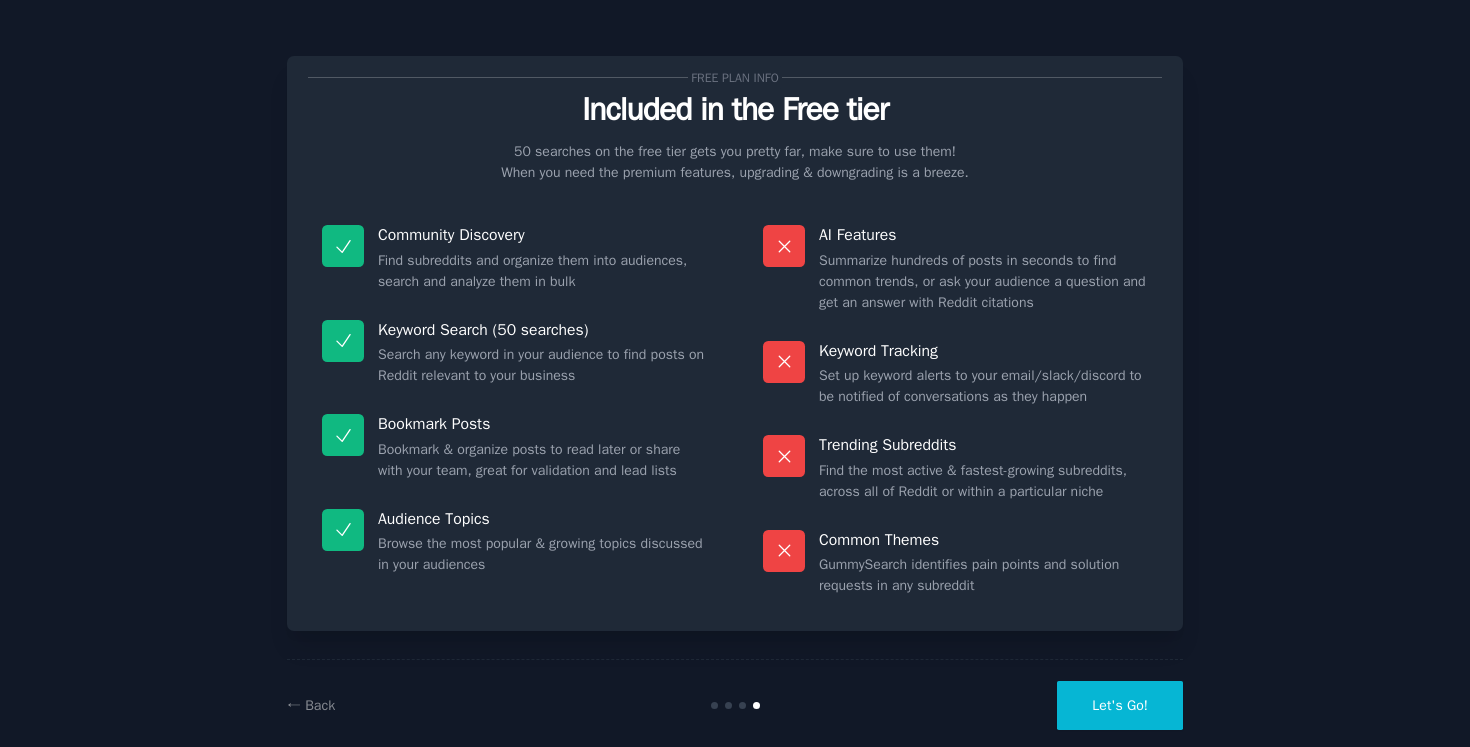 scroll, scrollTop: 32, scrollLeft: 0, axis: vertical 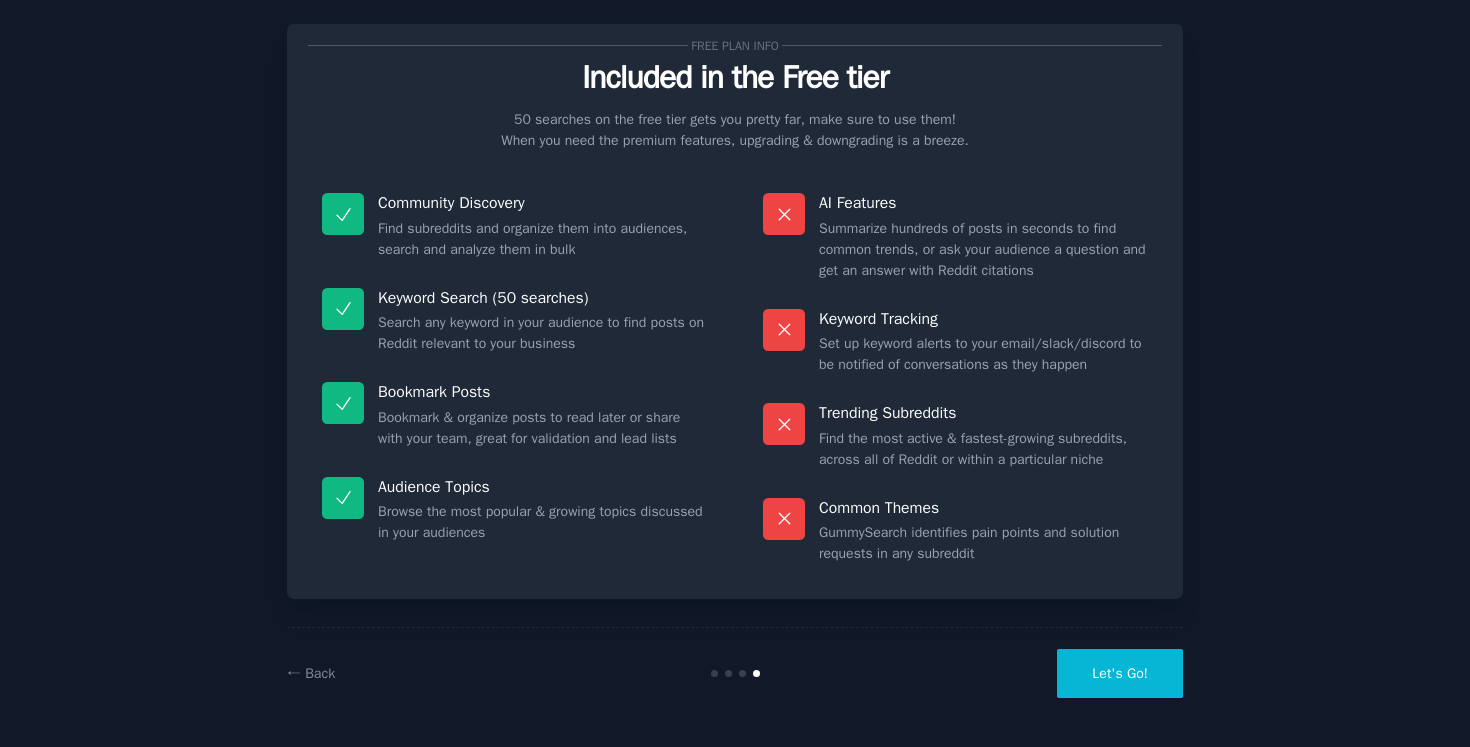 click on "Let's Go!" at bounding box center (1120, 673) 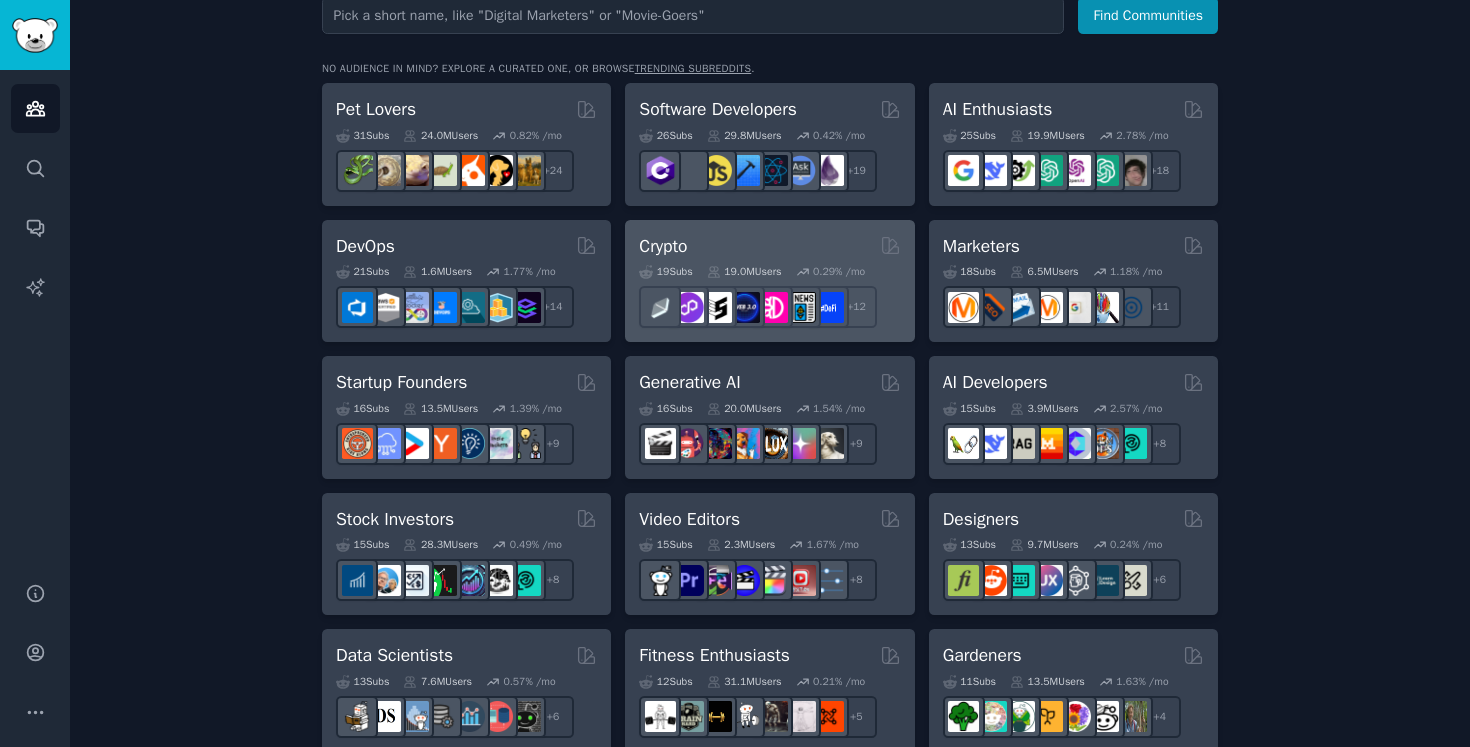 scroll, scrollTop: 389, scrollLeft: 0, axis: vertical 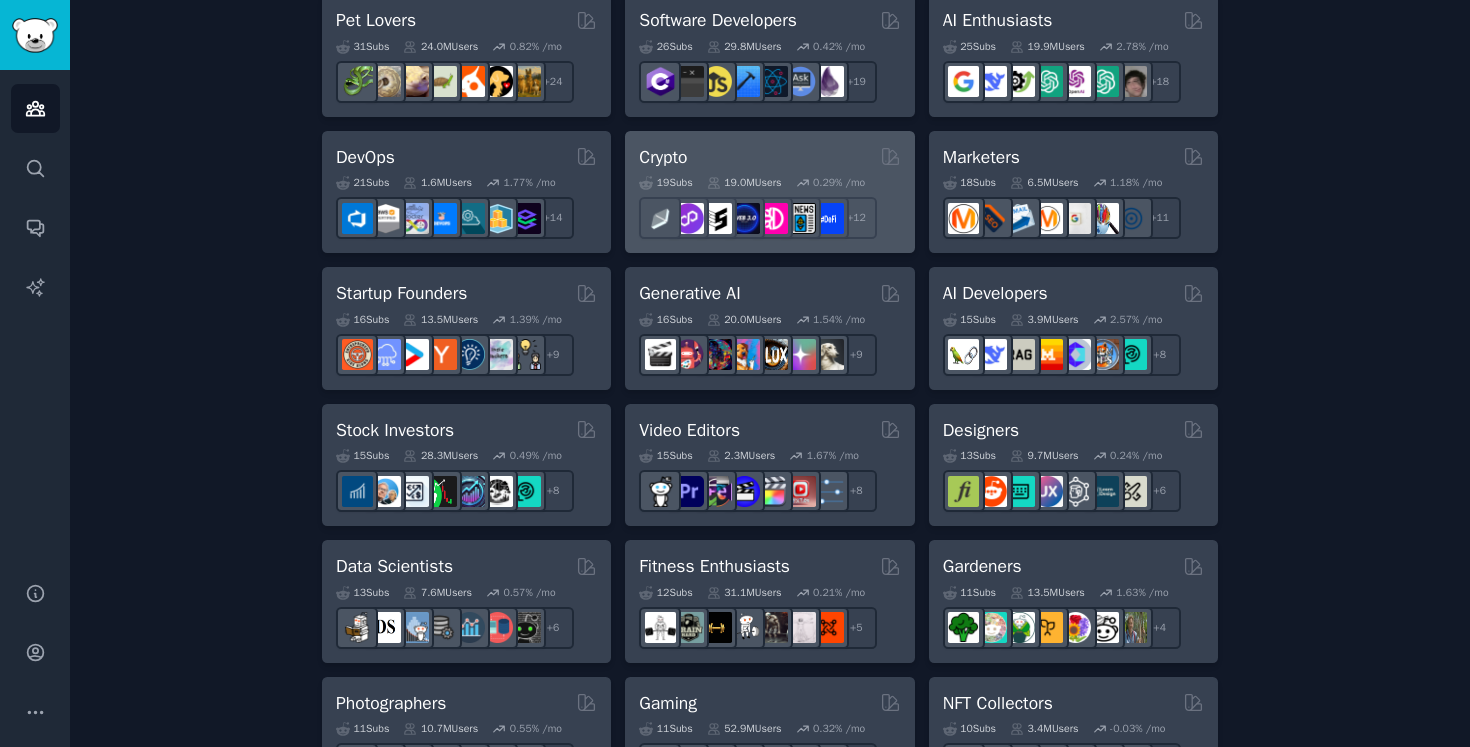 click on "19.0M  Users" at bounding box center (744, 183) 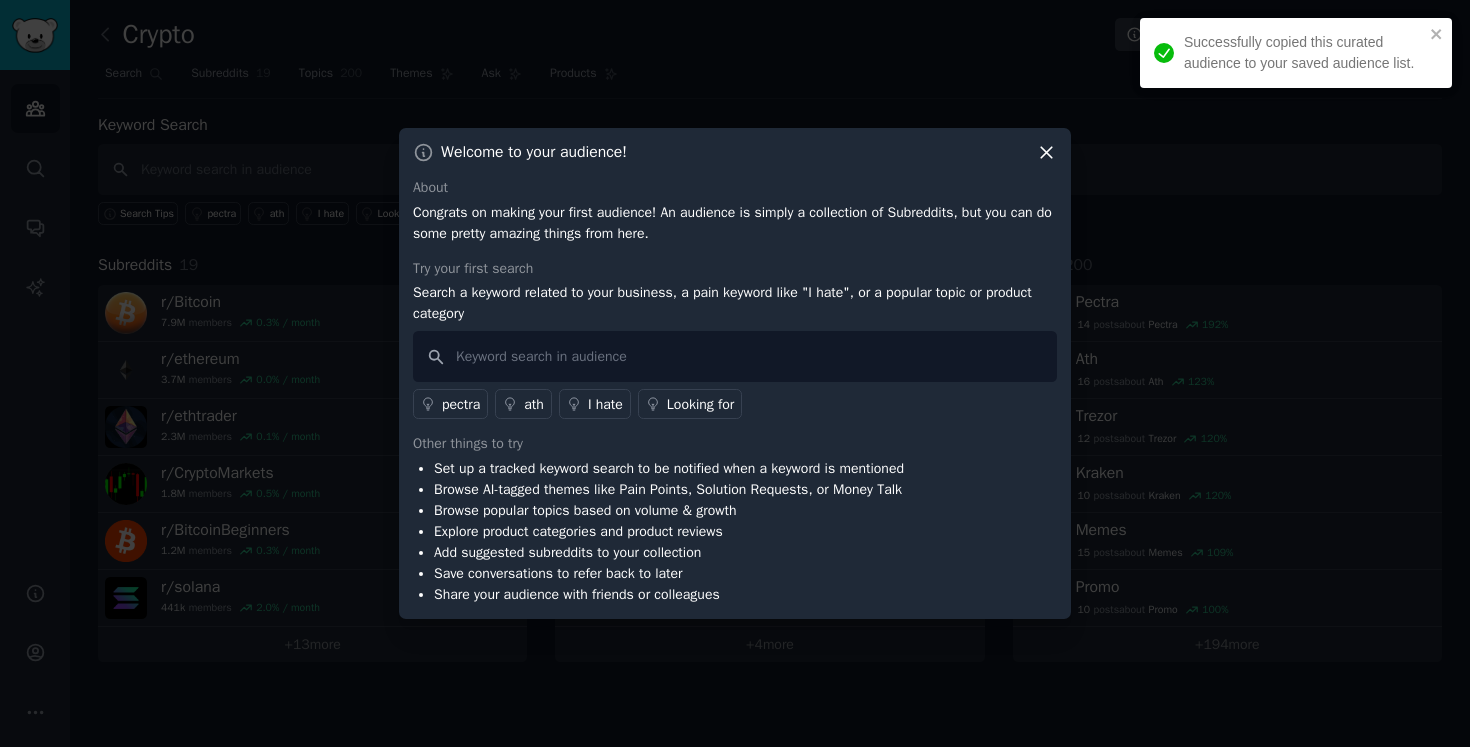click 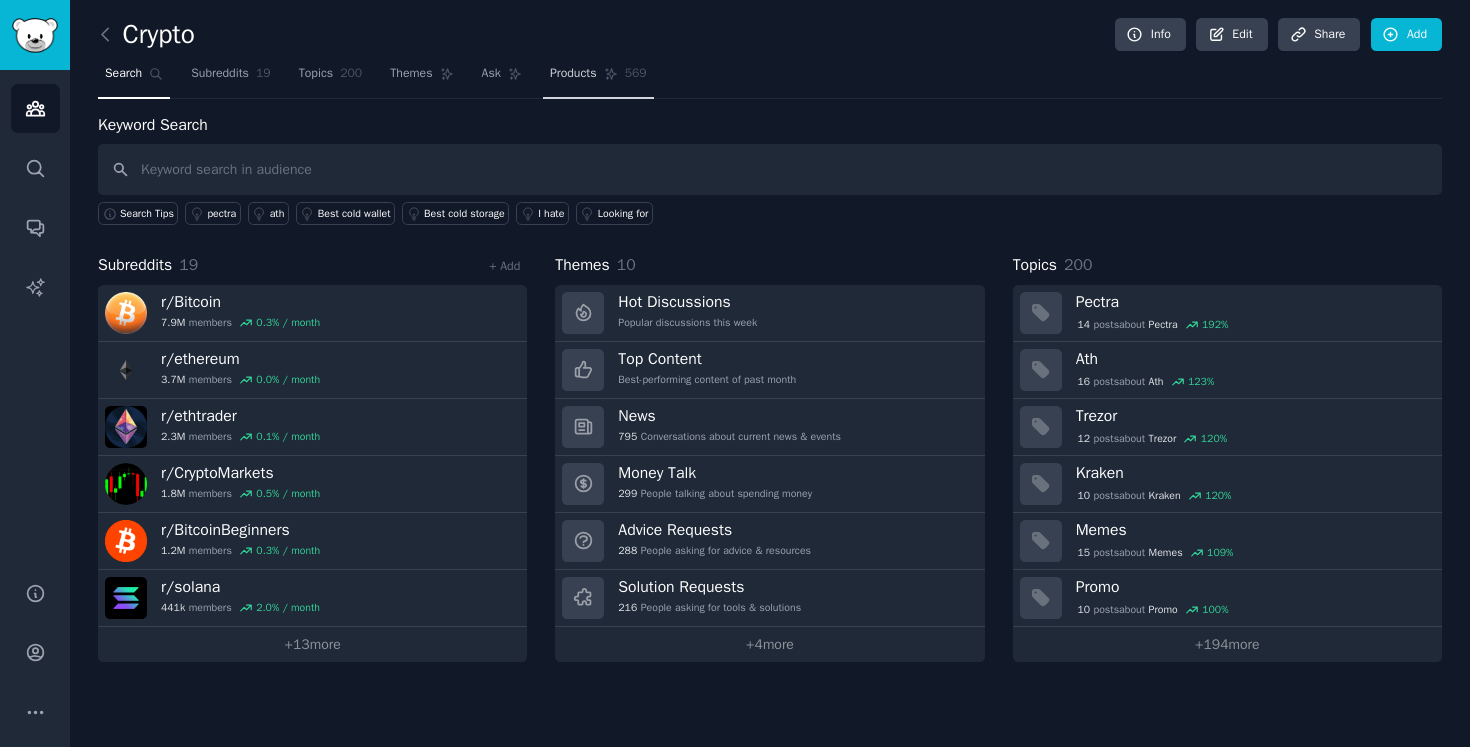 click on "Products 569" at bounding box center (598, 78) 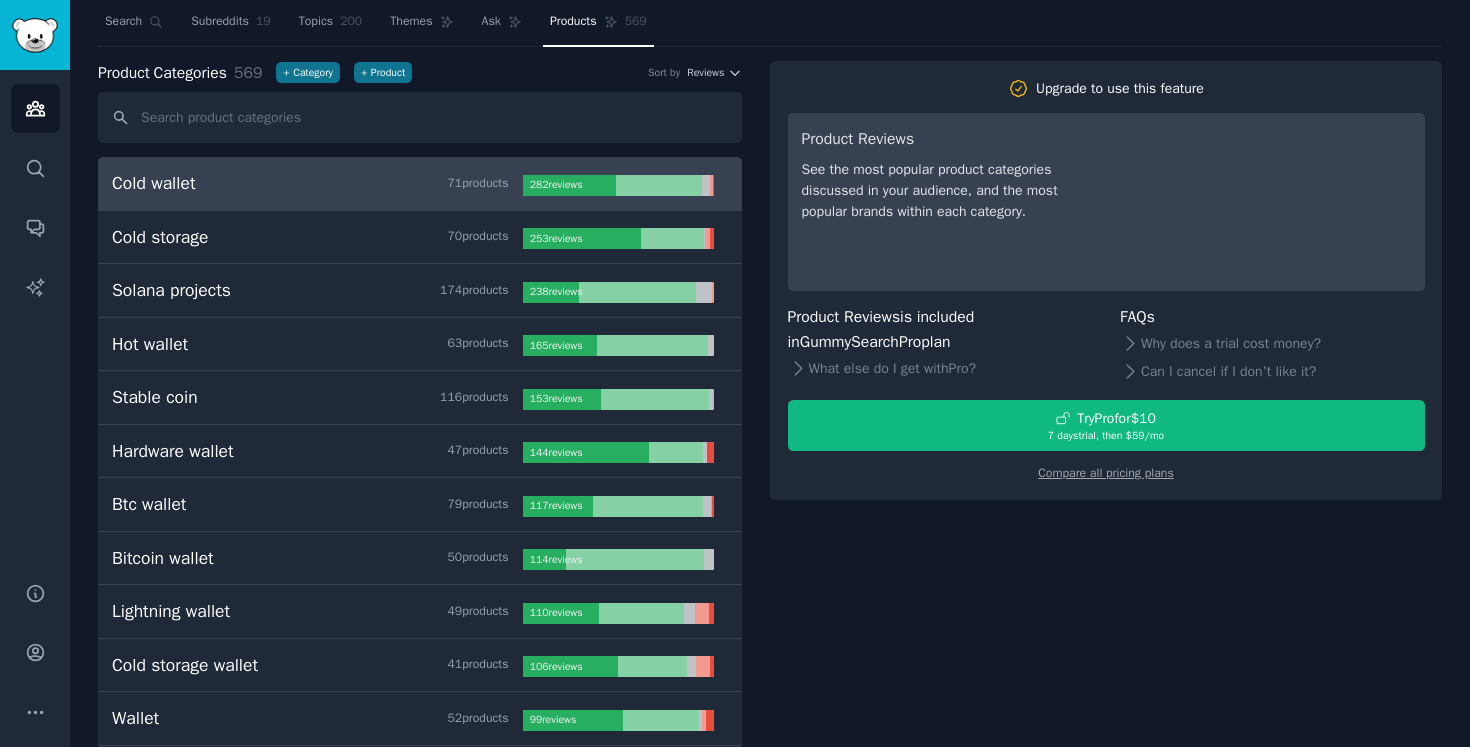 scroll, scrollTop: 55, scrollLeft: 0, axis: vertical 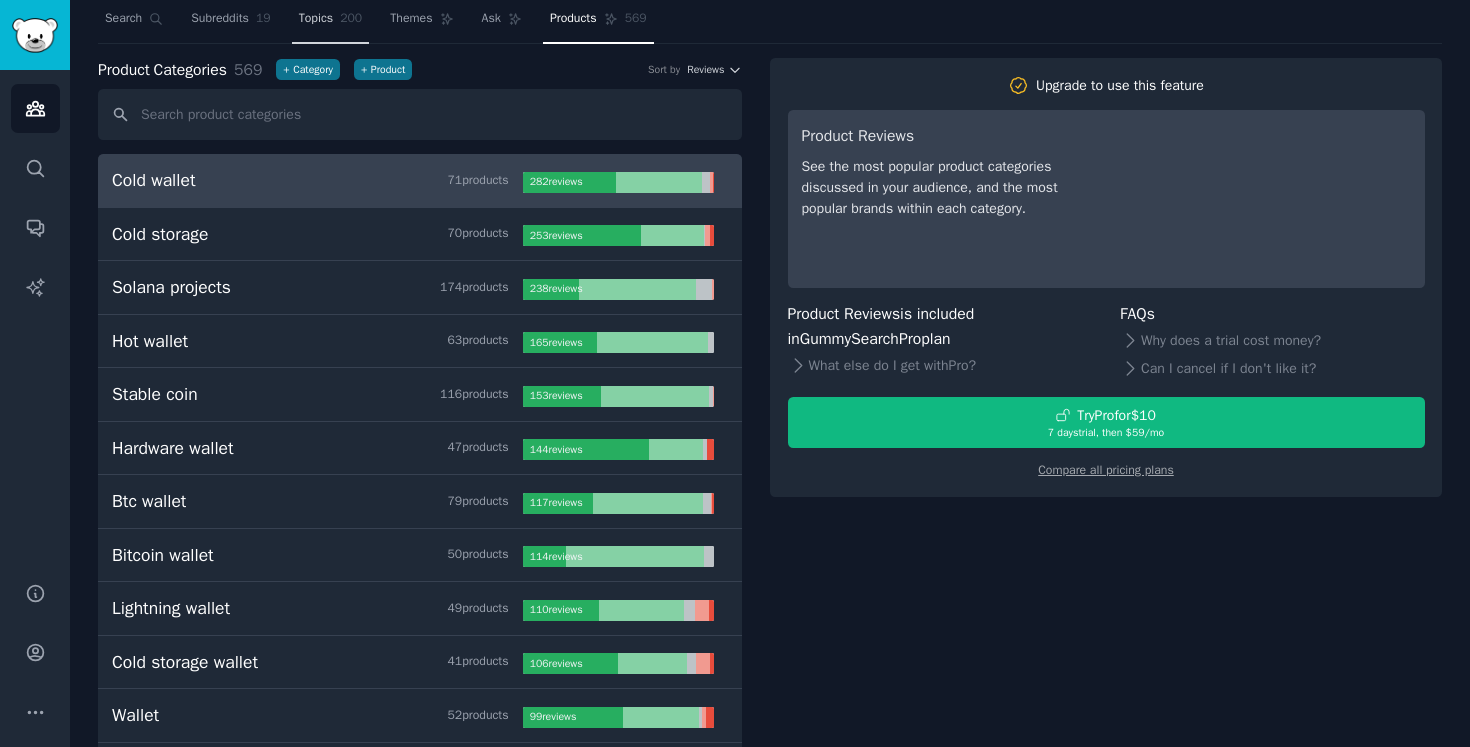 click on "200" 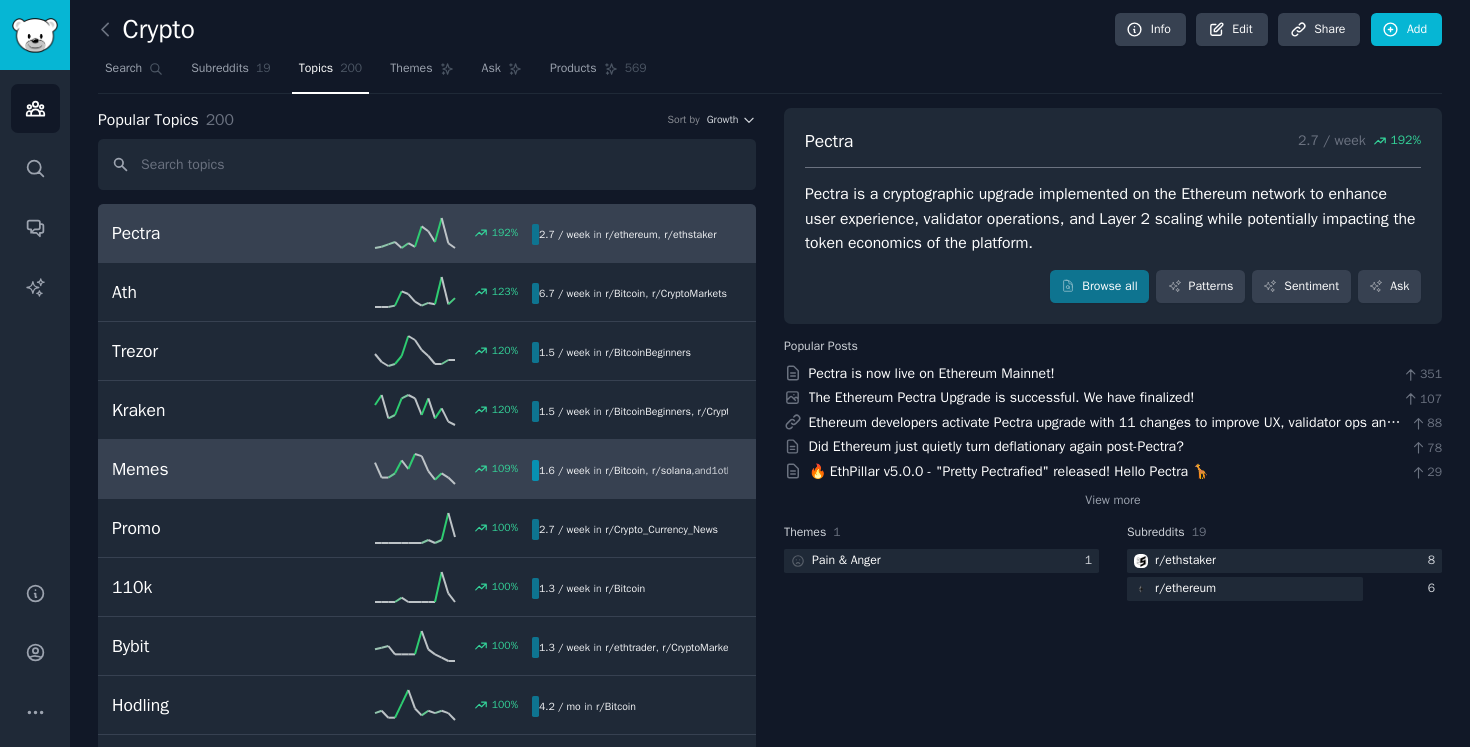 scroll, scrollTop: 0, scrollLeft: 0, axis: both 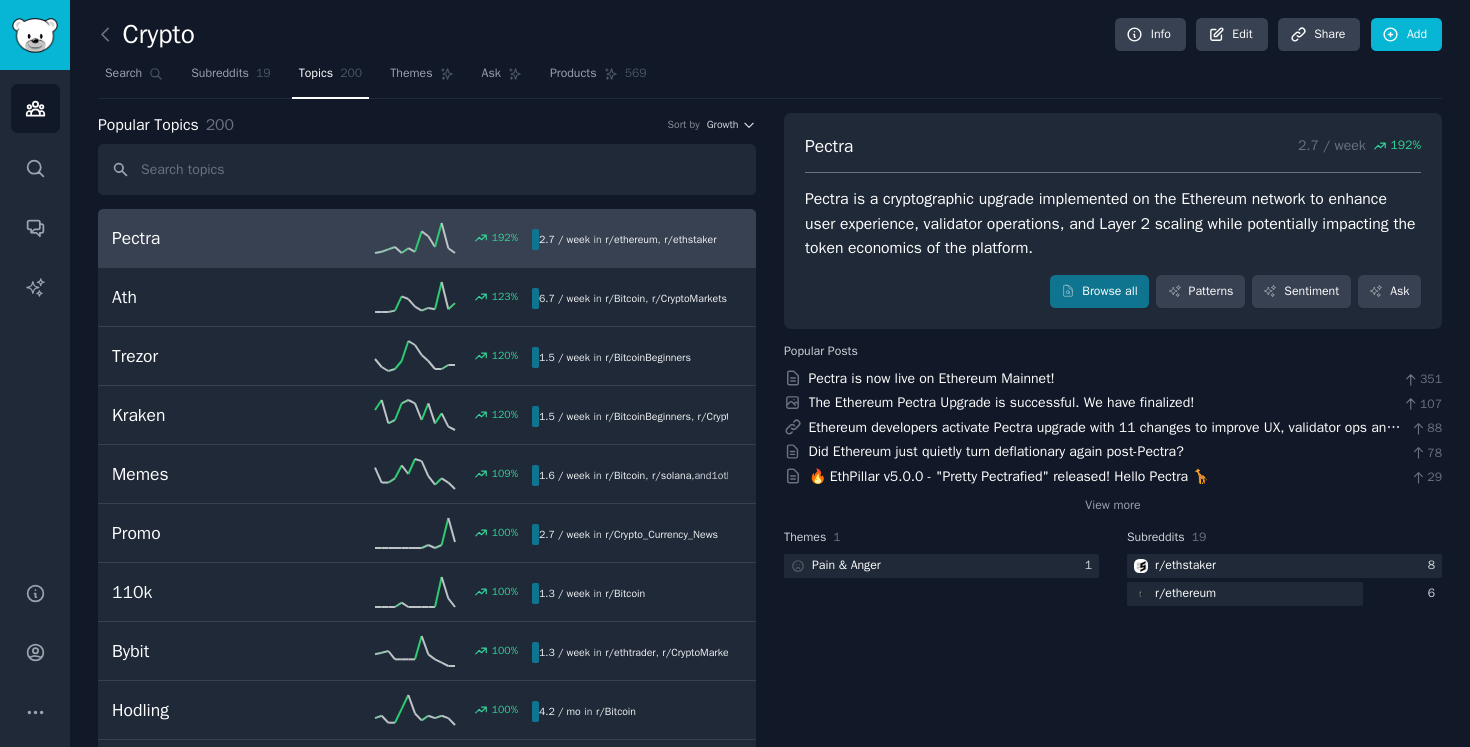 click on "Pectra is a cryptographic upgrade implemented on the Ethereum network to enhance user experience, validator operations, and Layer 2 scaling while potentially impacting the token economics of the platform." at bounding box center [1113, 224] 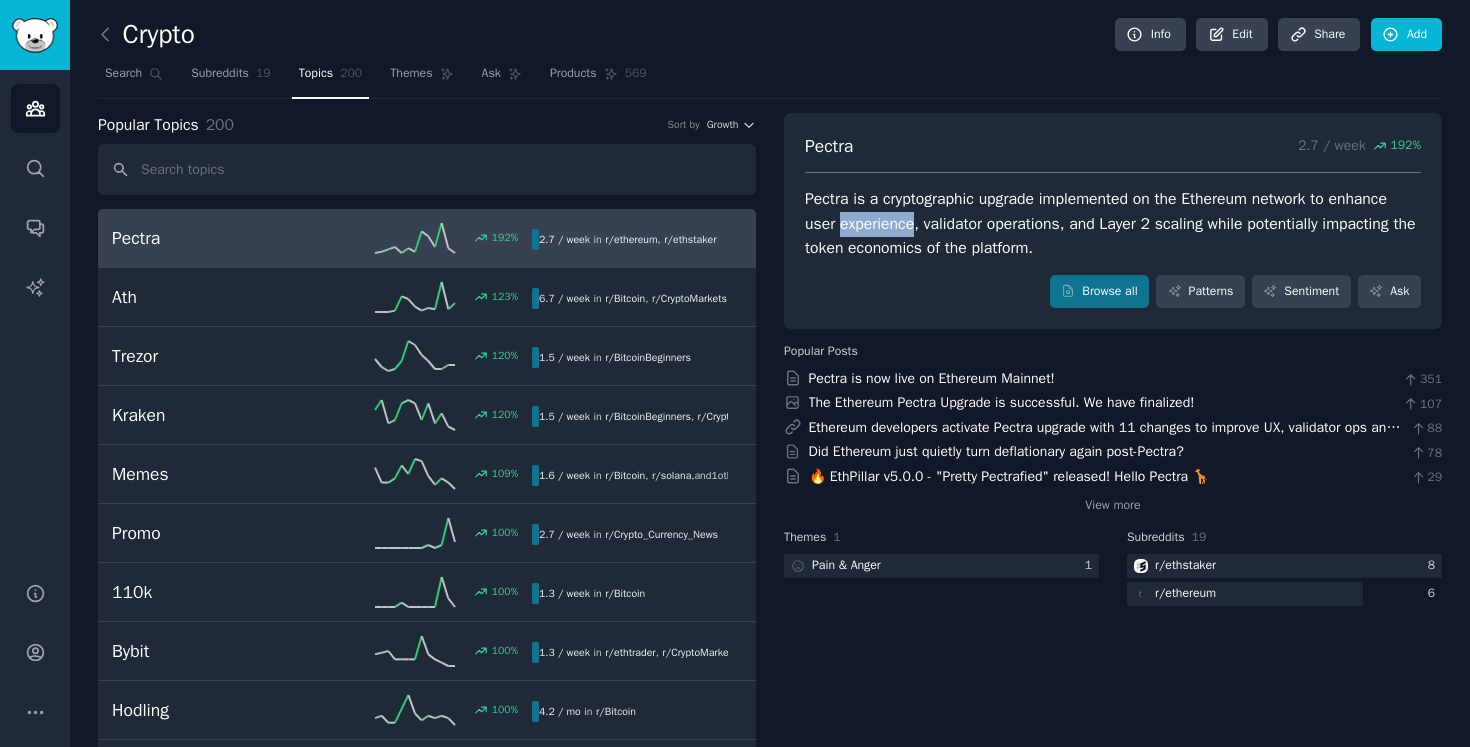 click on "Pectra is a cryptographic upgrade implemented on the Ethereum network to enhance user experience, validator operations, and Layer 2 scaling while potentially impacting the token economics of the platform." at bounding box center [1113, 224] 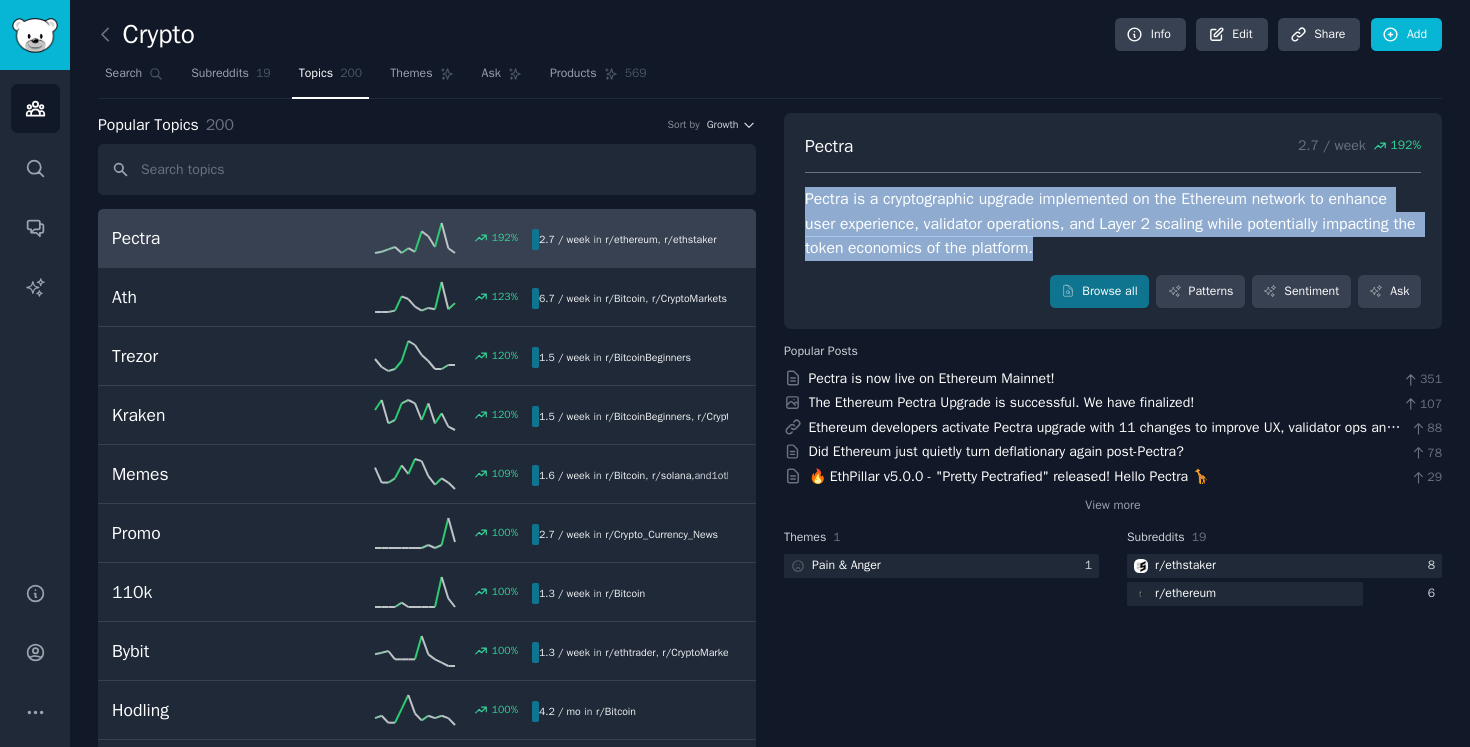 click on "Pectra is a cryptographic upgrade implemented on the Ethereum network to enhance user experience, validator operations, and Layer 2 scaling while potentially impacting the token economics of the platform." at bounding box center (1113, 224) 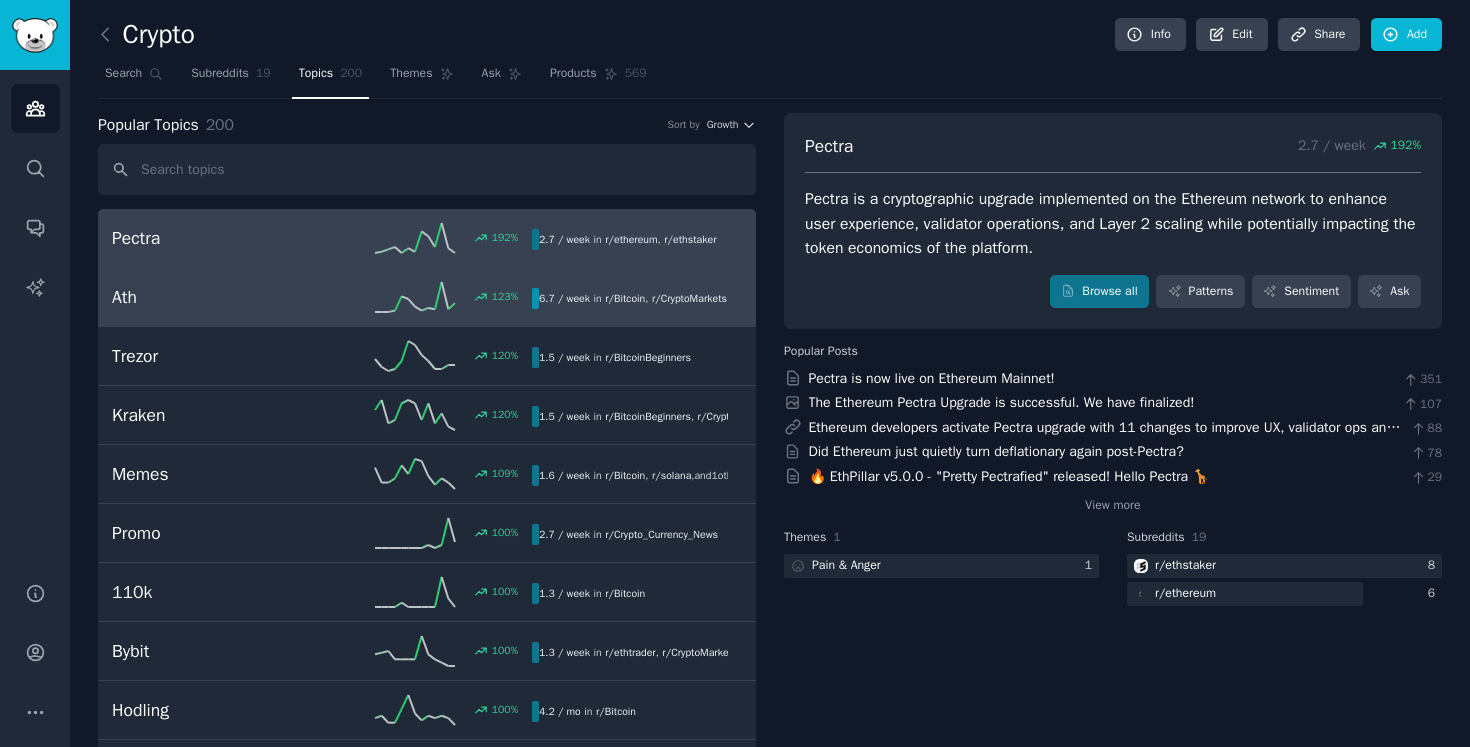 click 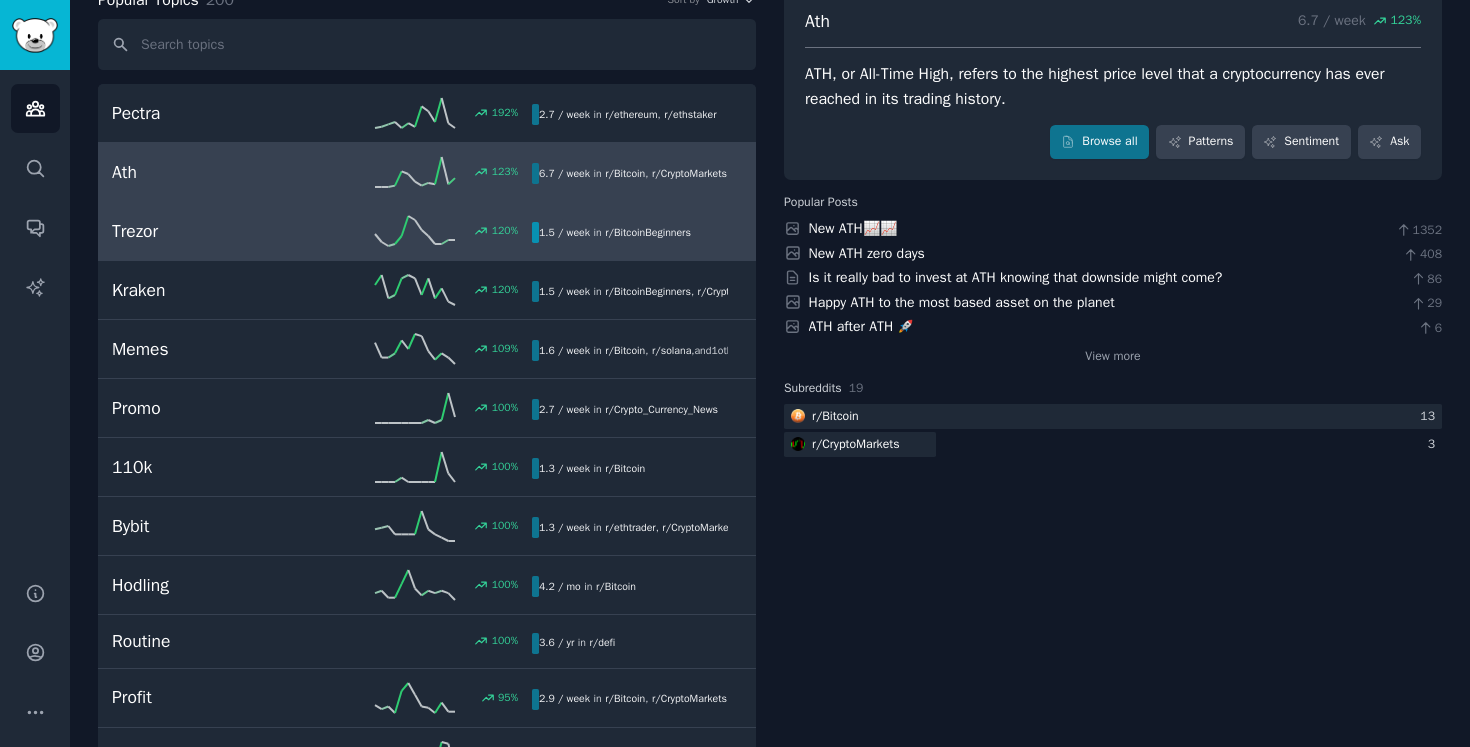 scroll, scrollTop: 130, scrollLeft: 0, axis: vertical 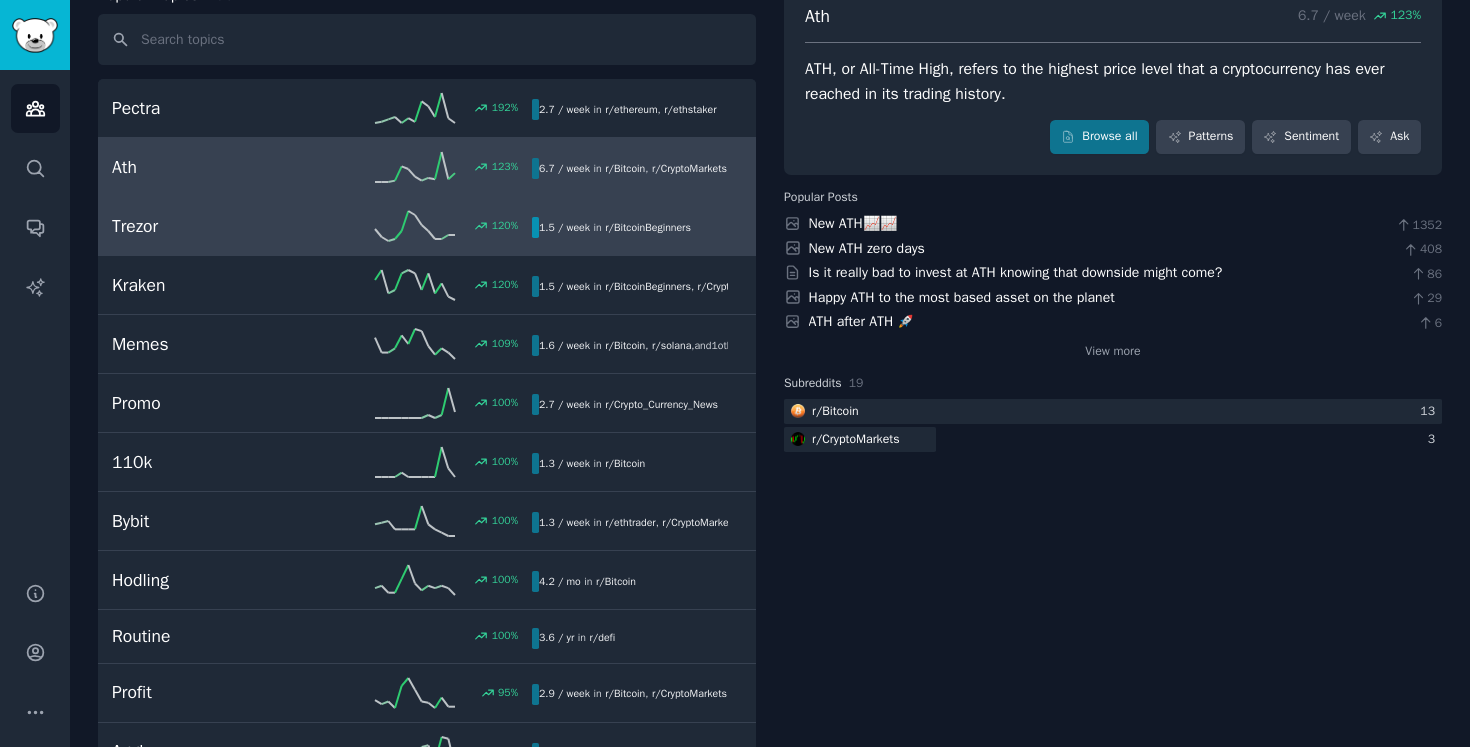 click on "Trezor 120 % 1.5 / week  in    r/ BitcoinBeginners 120% increase in mentions recently" at bounding box center (427, 226) 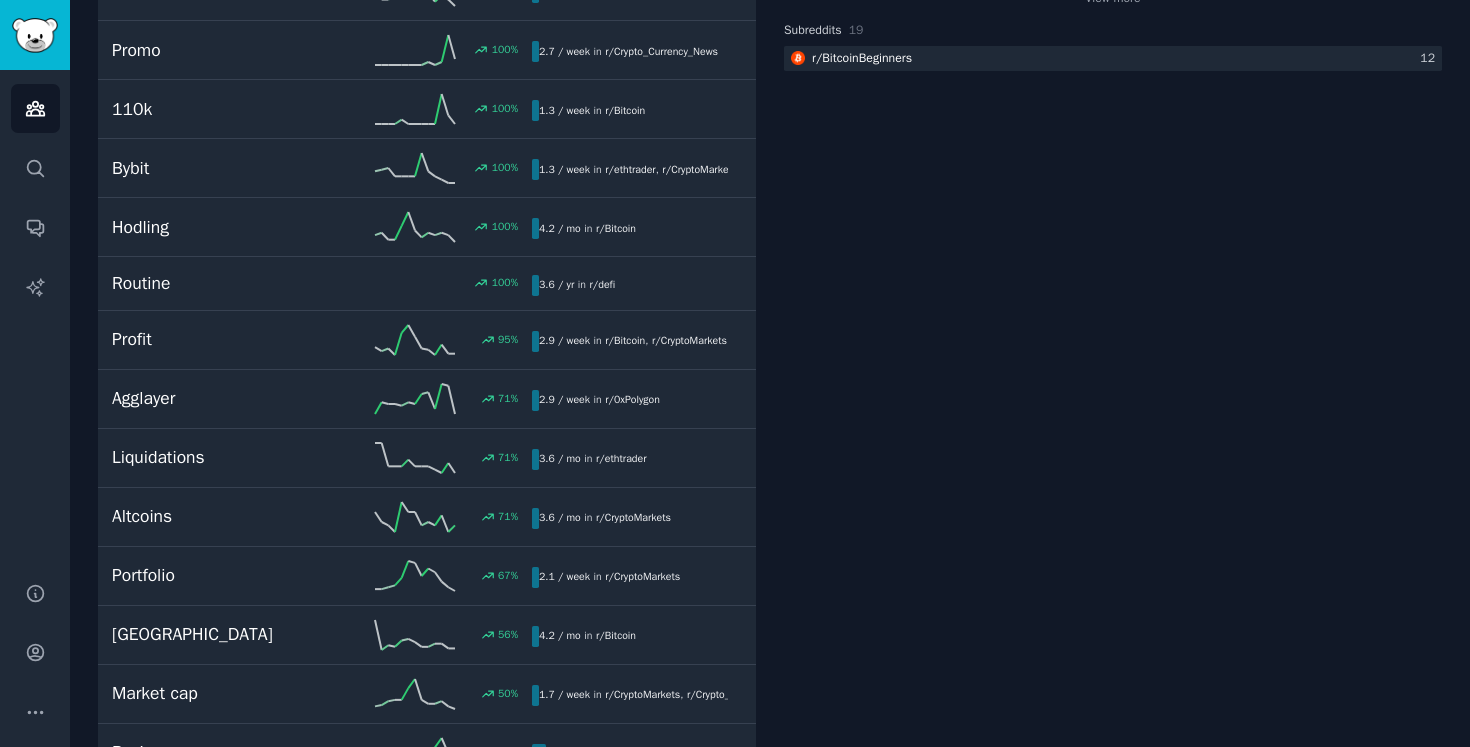 scroll, scrollTop: 0, scrollLeft: 0, axis: both 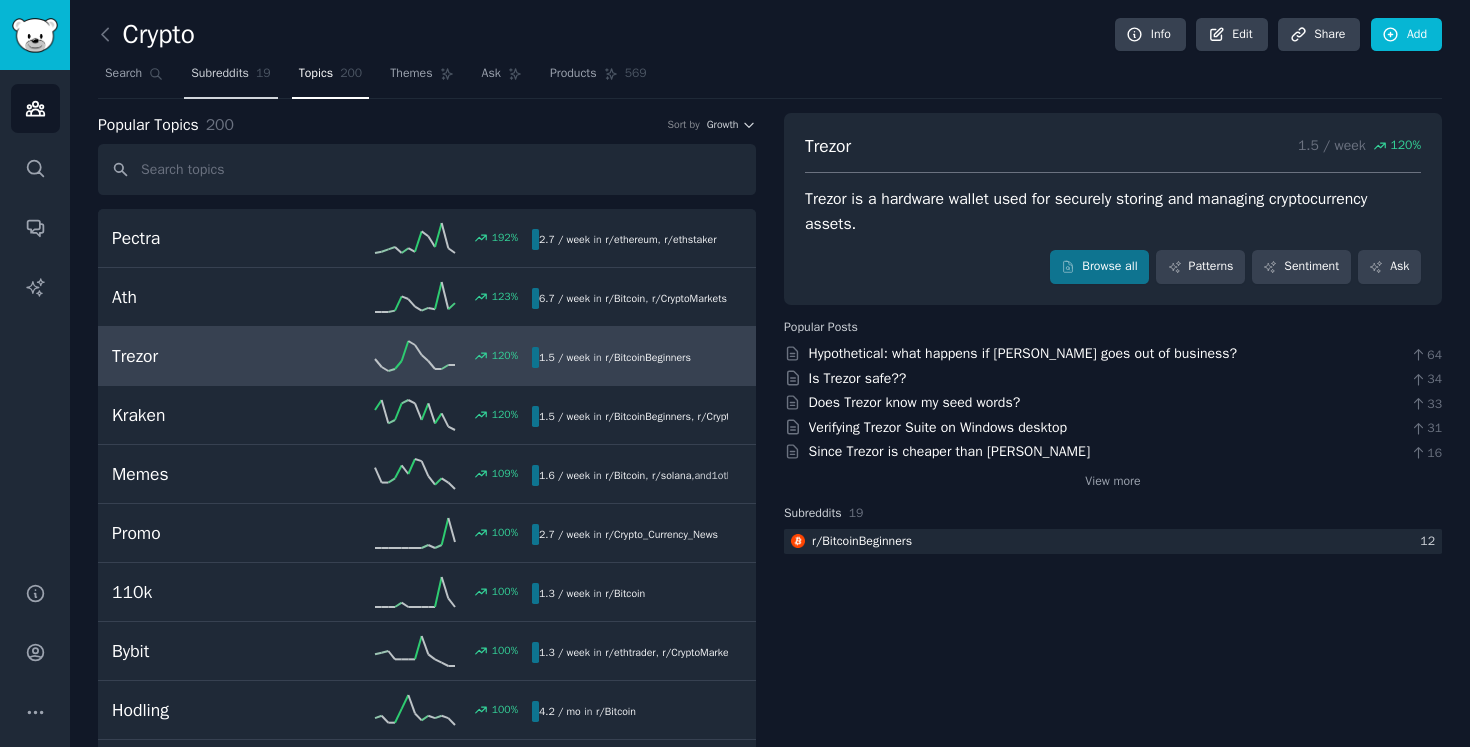 click on "Subreddits" at bounding box center [220, 74] 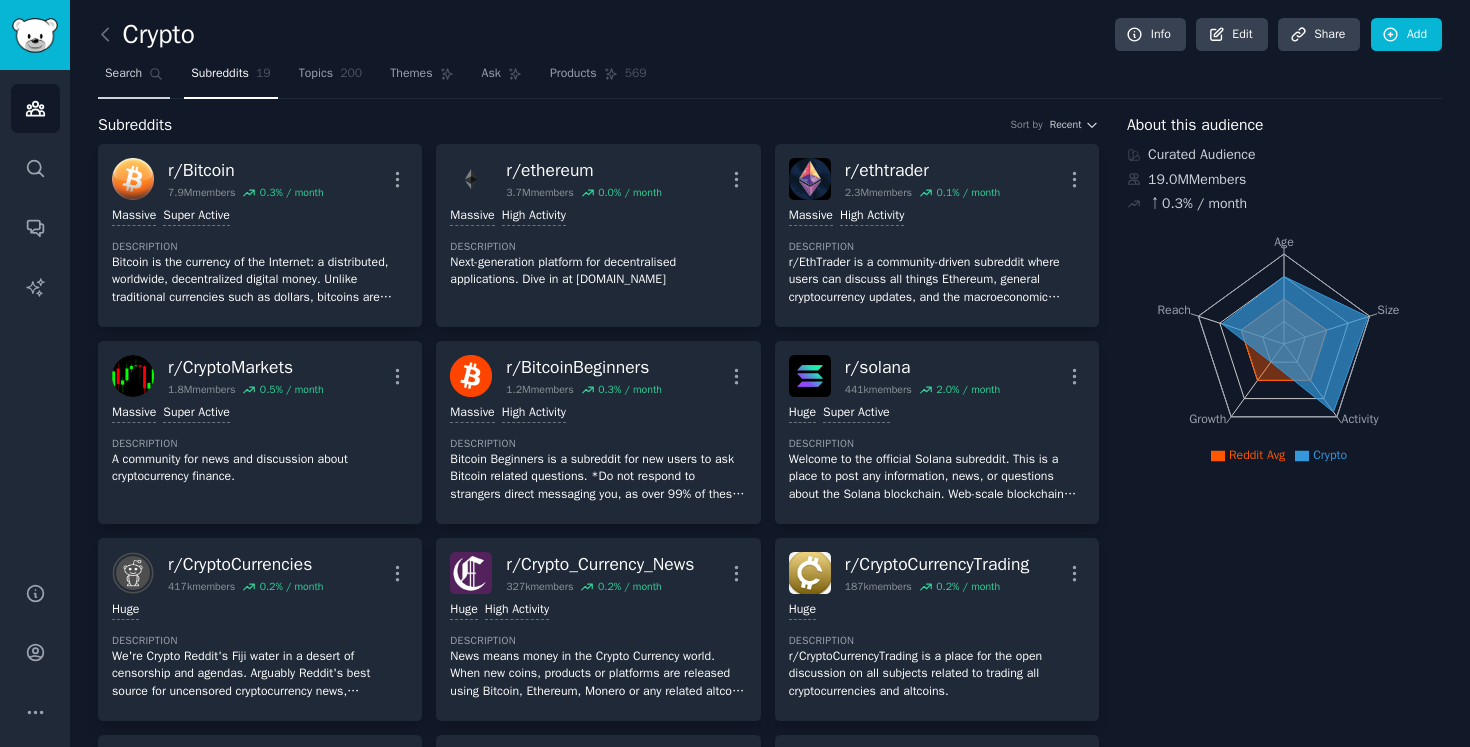 click on "Search" at bounding box center (134, 78) 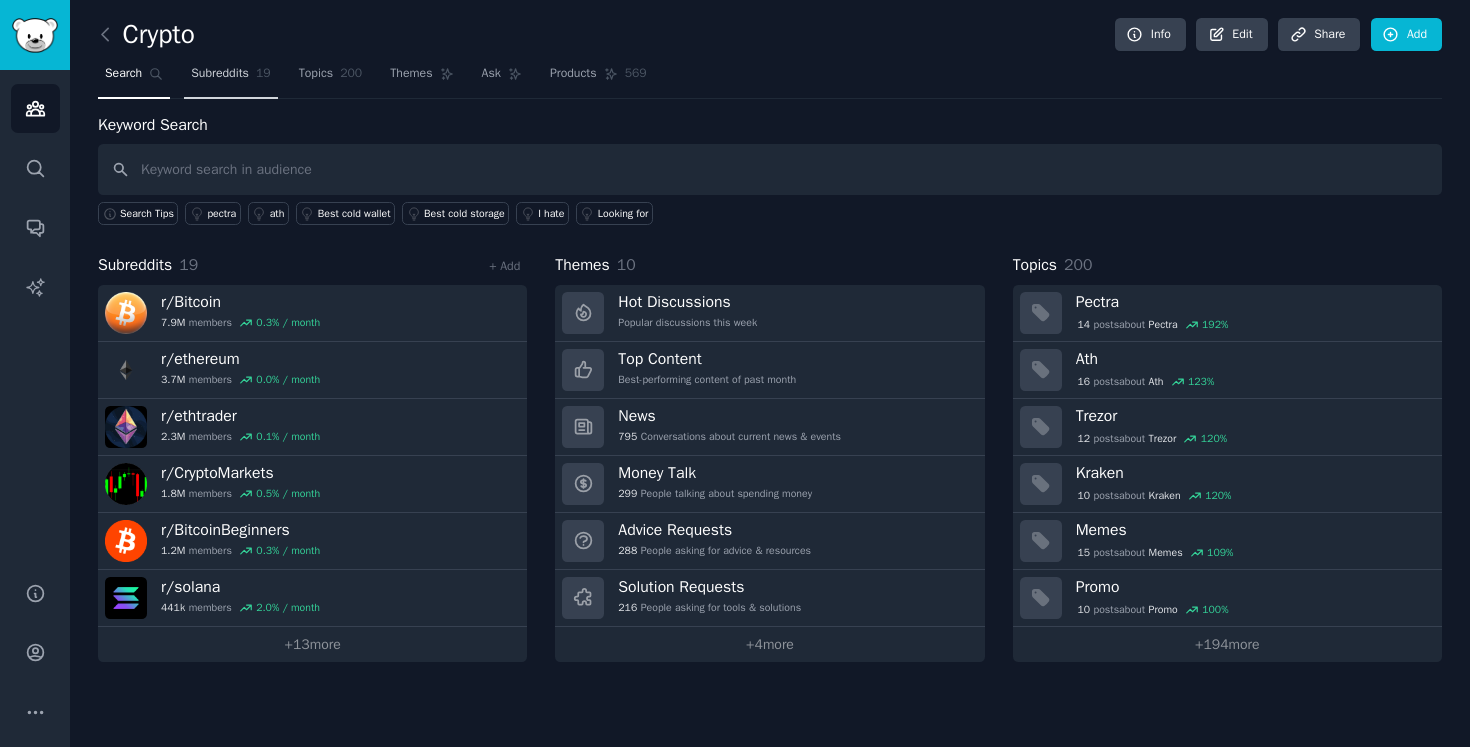 click on "Subreddits" at bounding box center (220, 74) 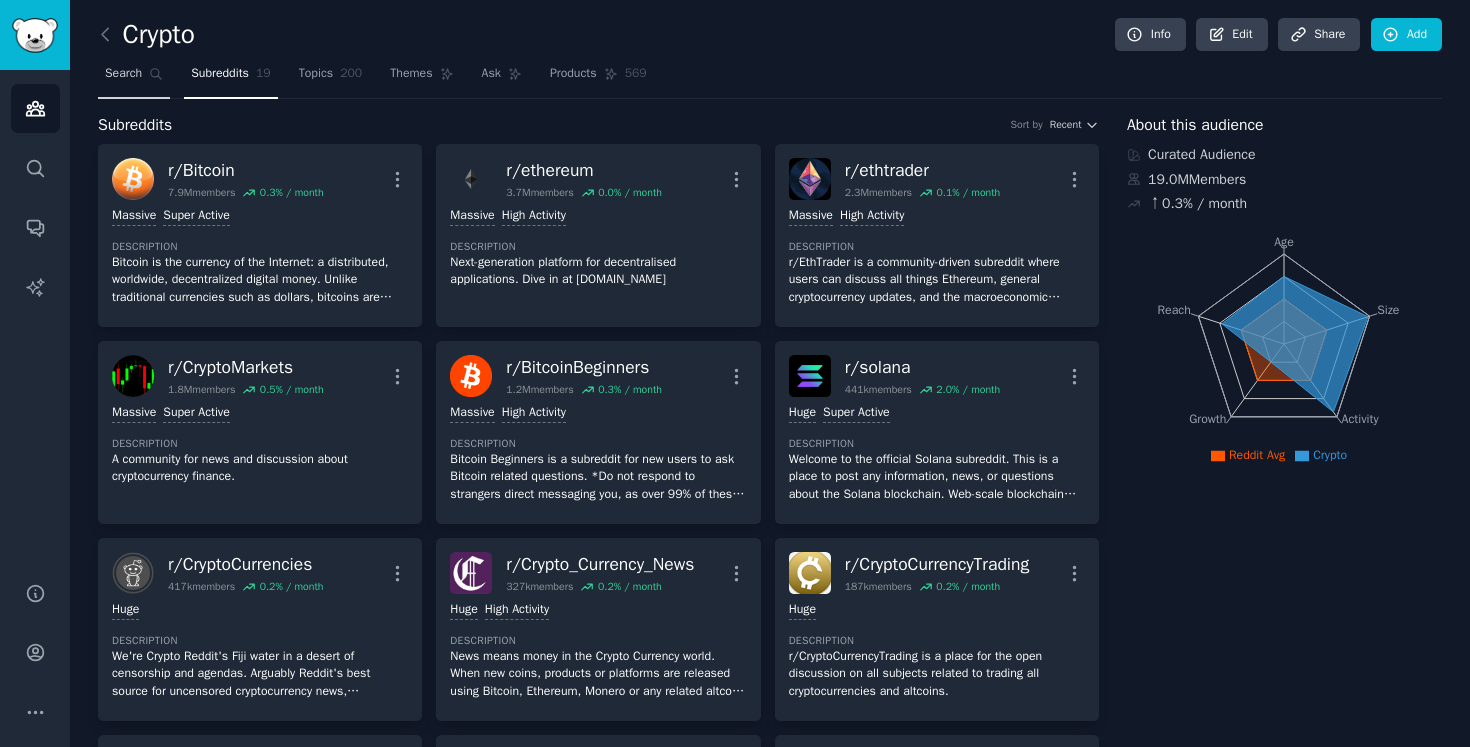 click on "Search" at bounding box center [134, 78] 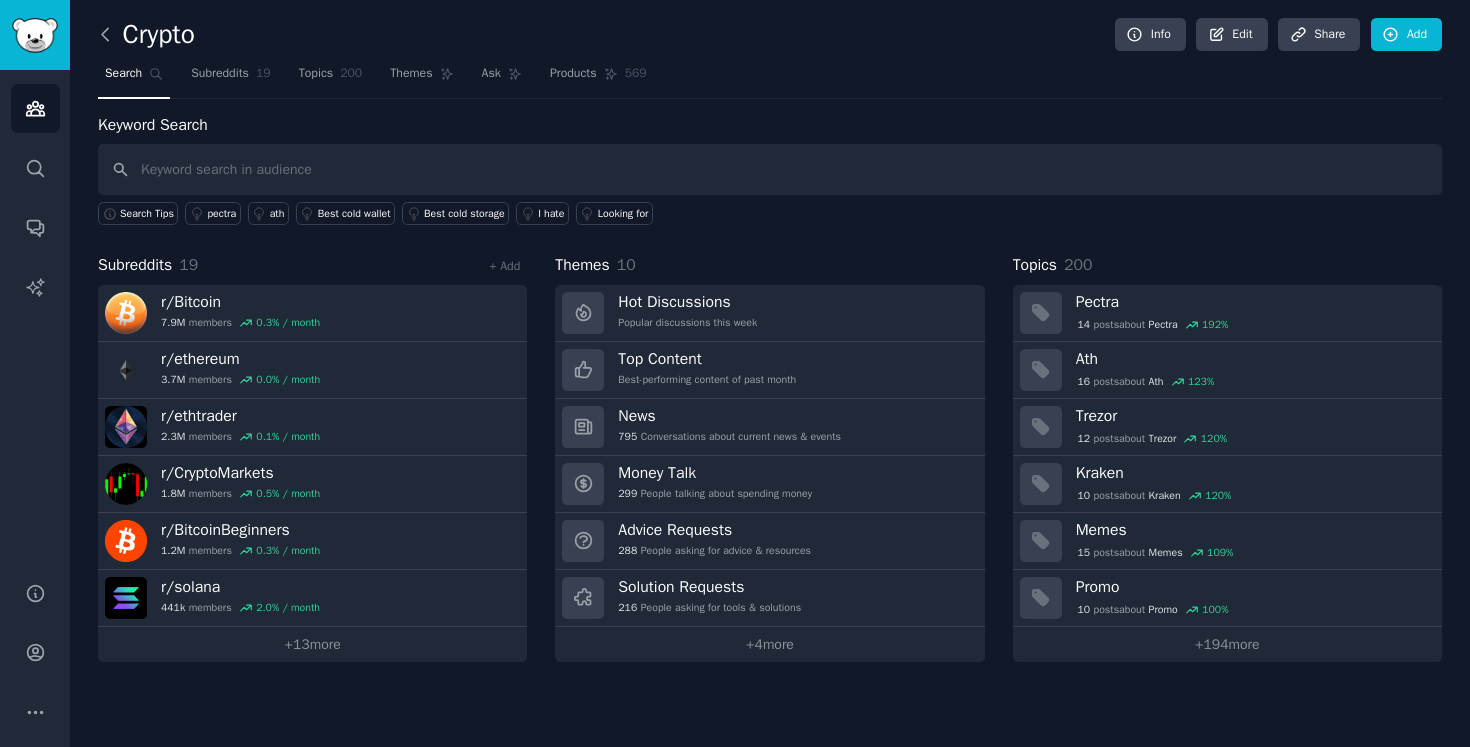 click 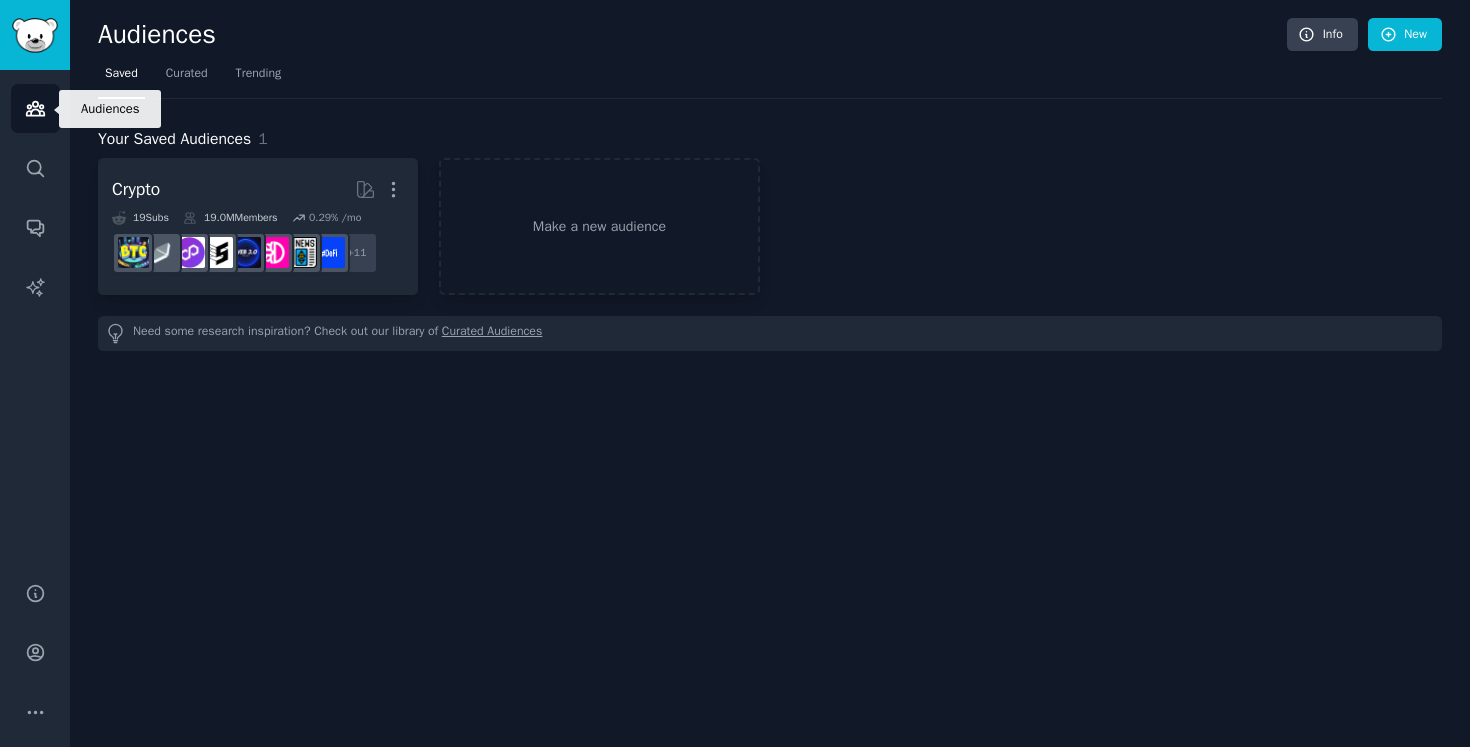 click 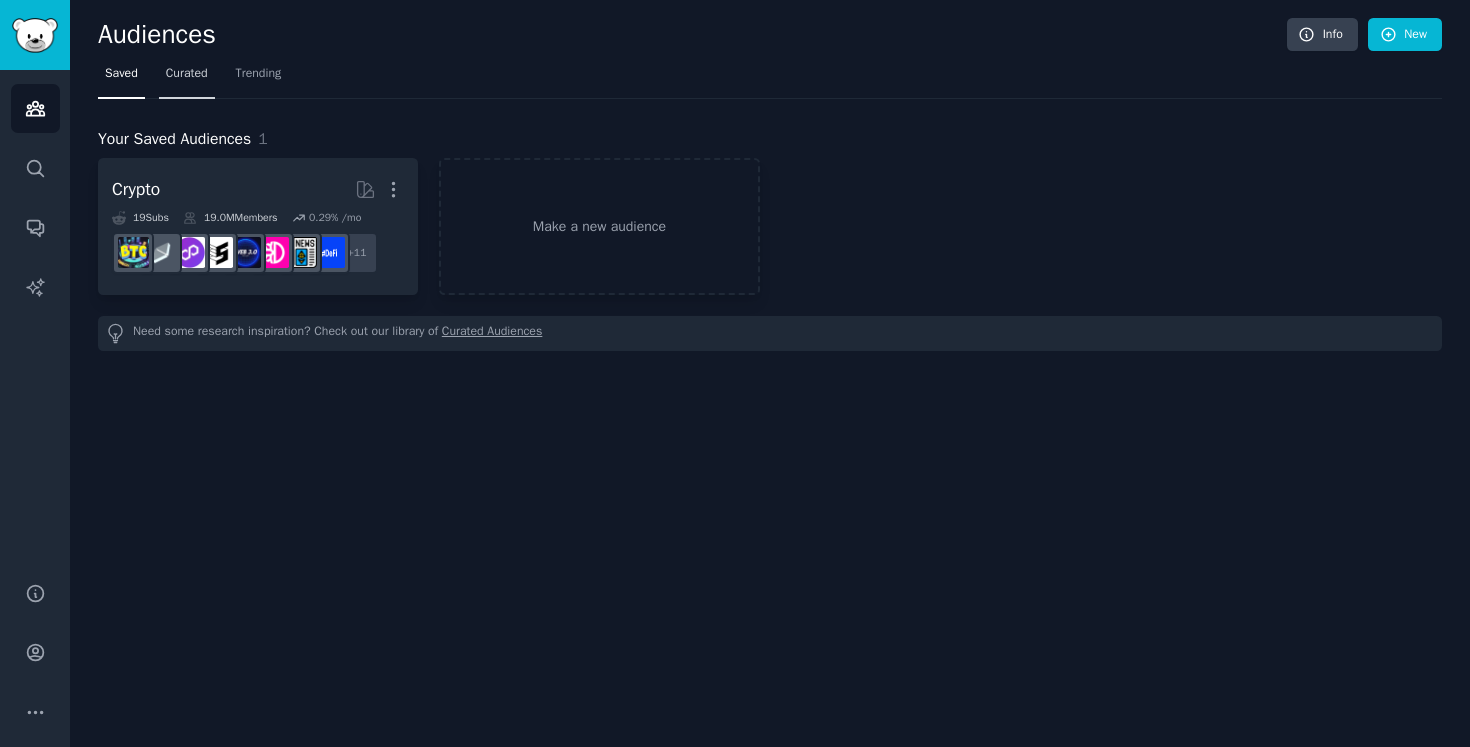 click on "Curated" at bounding box center [187, 78] 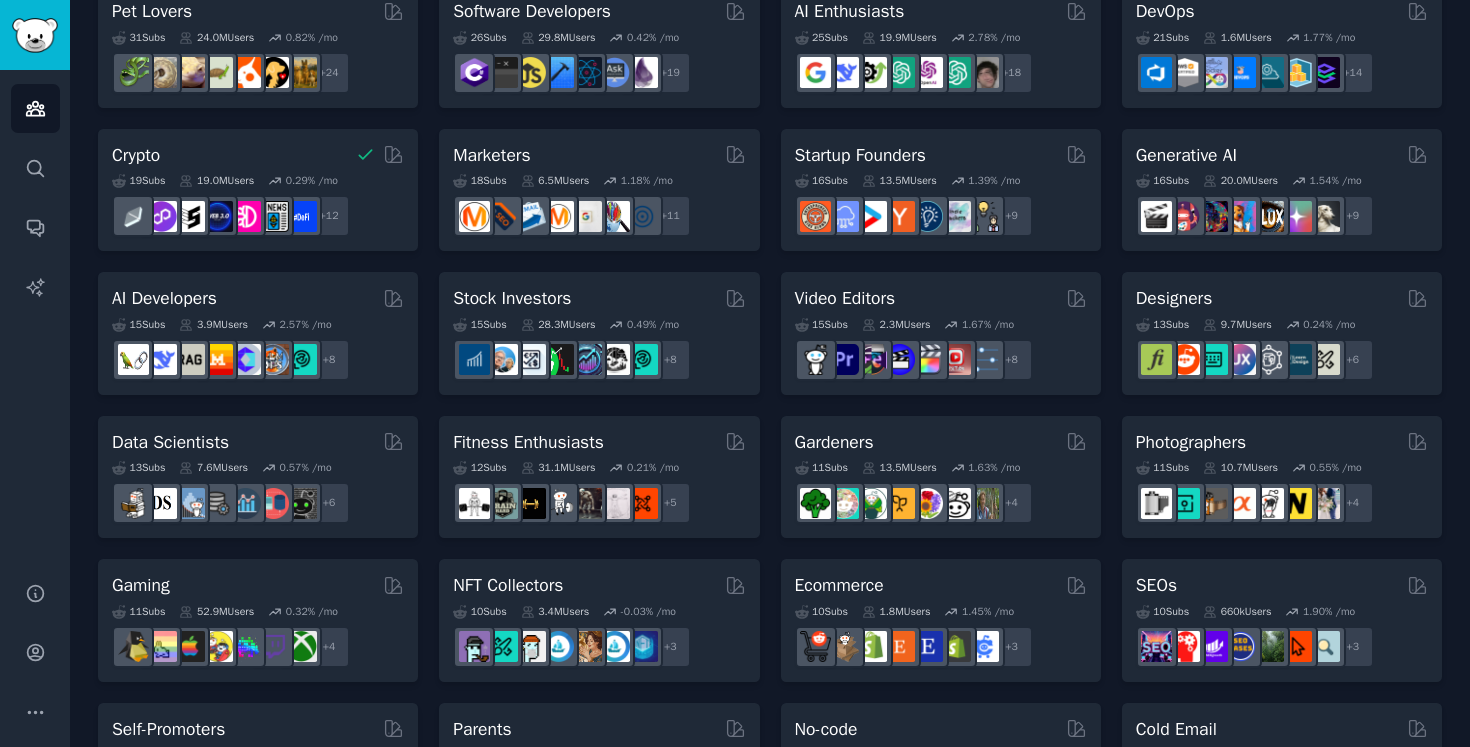 scroll, scrollTop: 0, scrollLeft: 0, axis: both 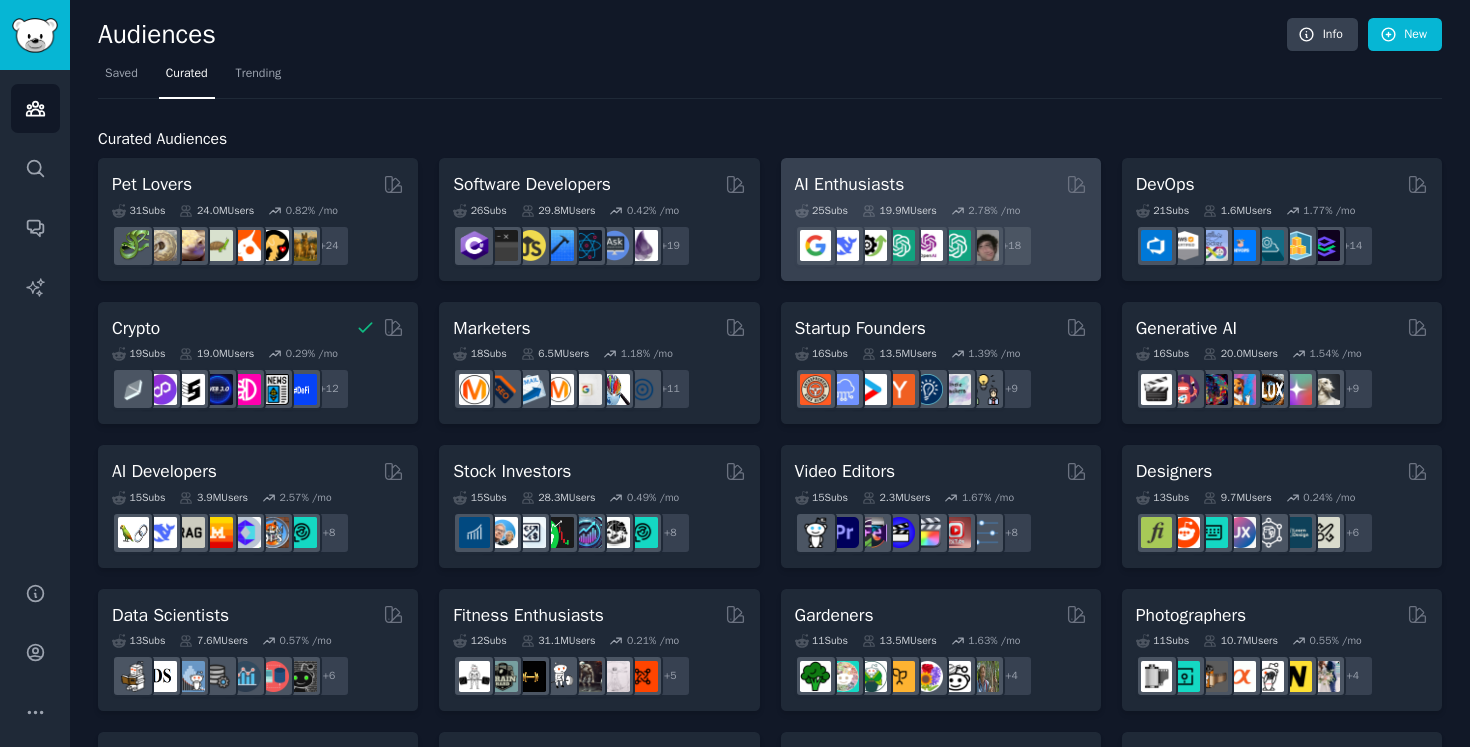 click on "AI Enthusiasts Curated by GummySearch" at bounding box center (941, 184) 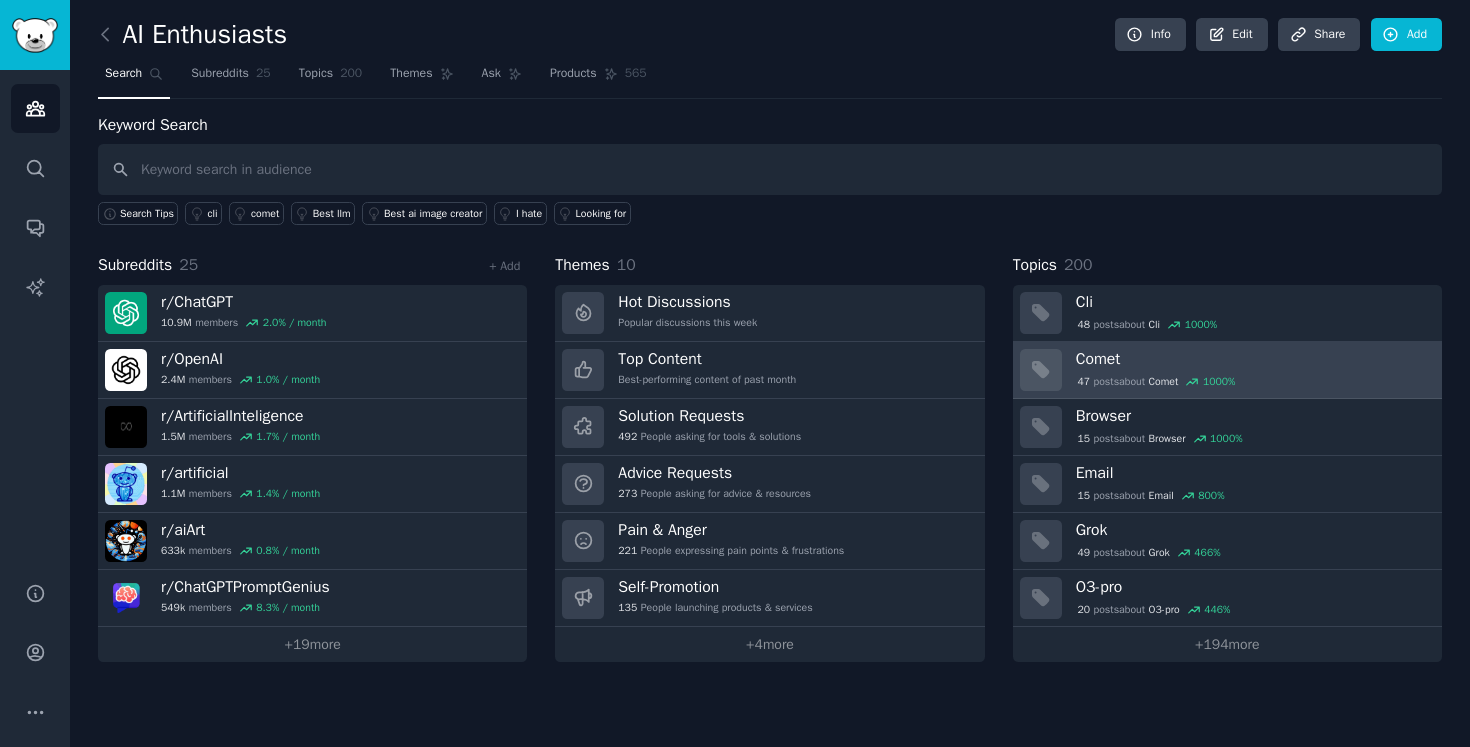 click on "47  post s  about  Comet 1000 %" at bounding box center (1157, 382) 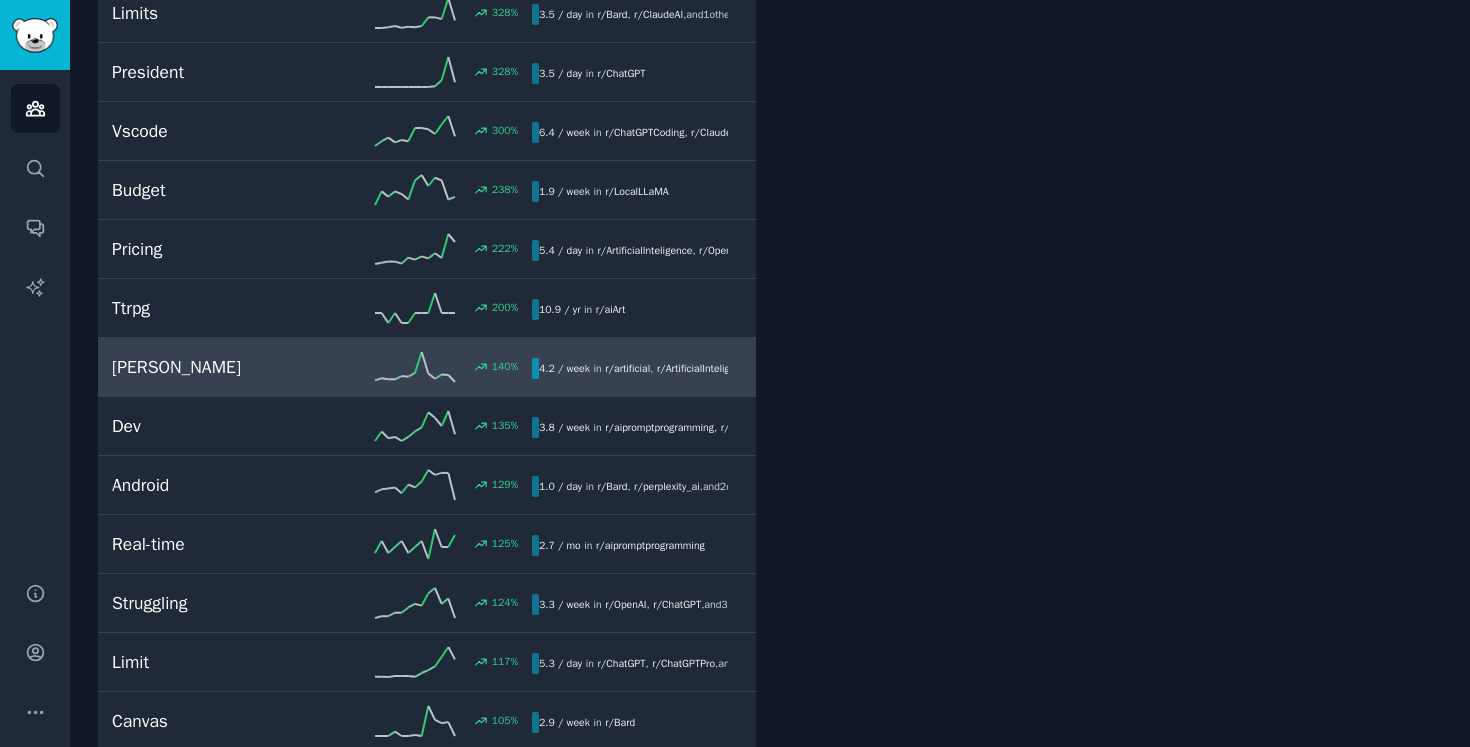 scroll, scrollTop: 0, scrollLeft: 0, axis: both 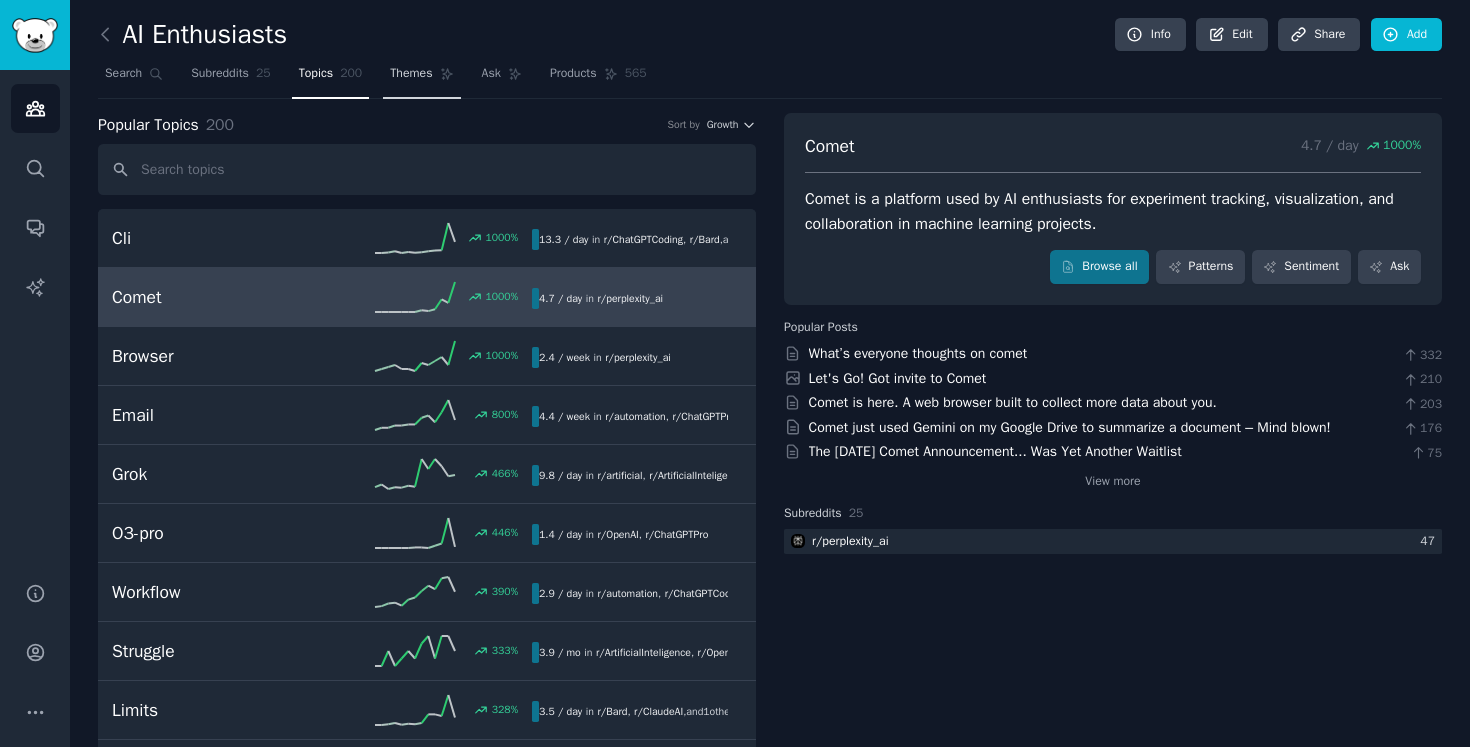 click on "Themes" at bounding box center [421, 78] 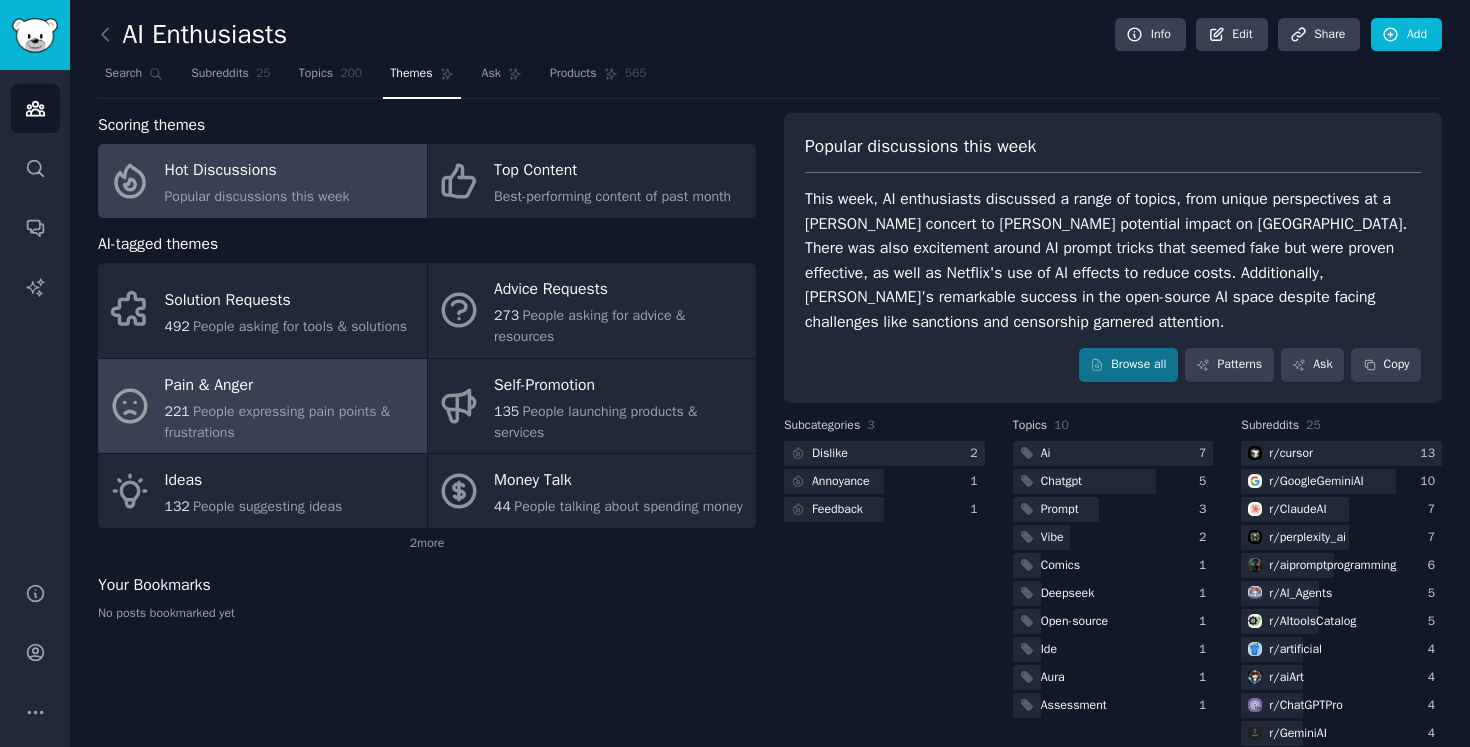 click on "221 People expressing pain points & frustrations" at bounding box center (291, 422) 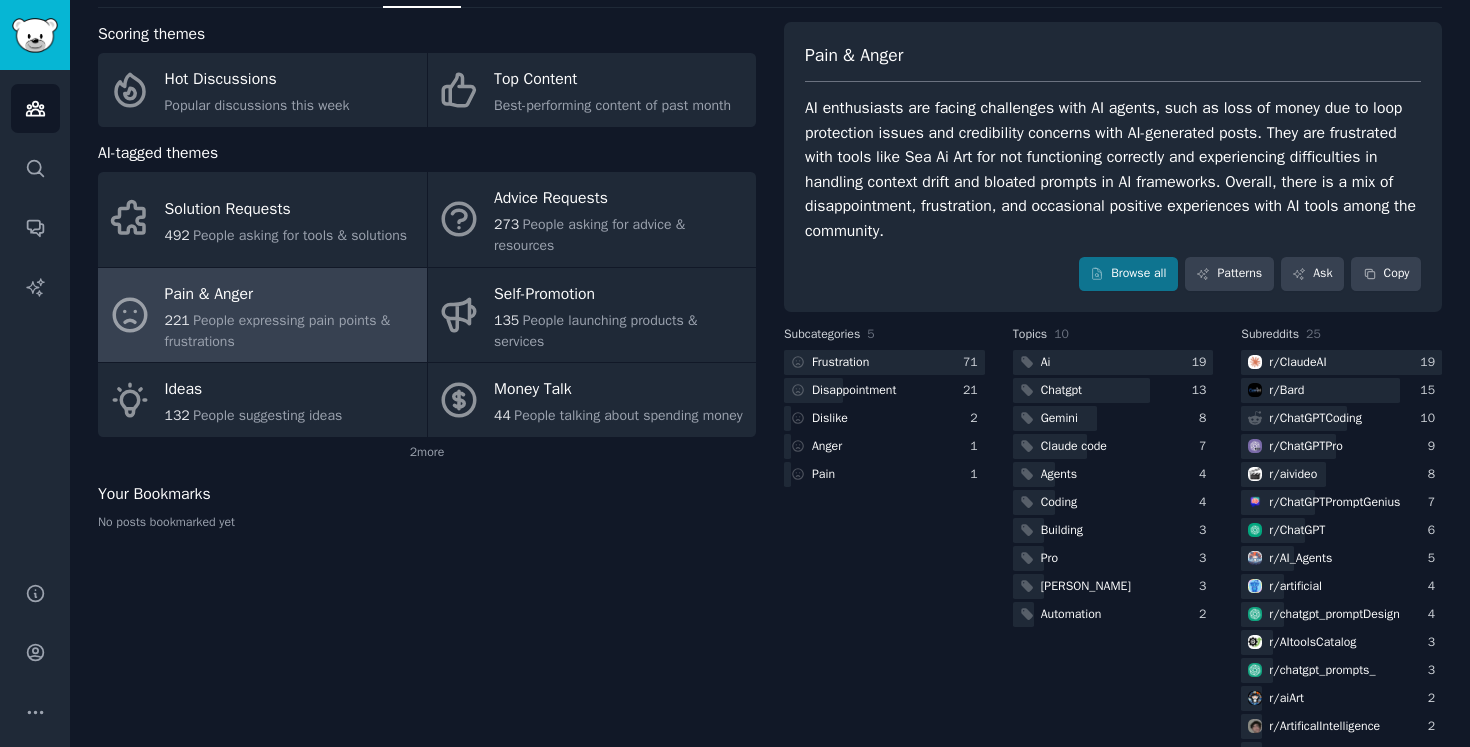 scroll, scrollTop: 92, scrollLeft: 0, axis: vertical 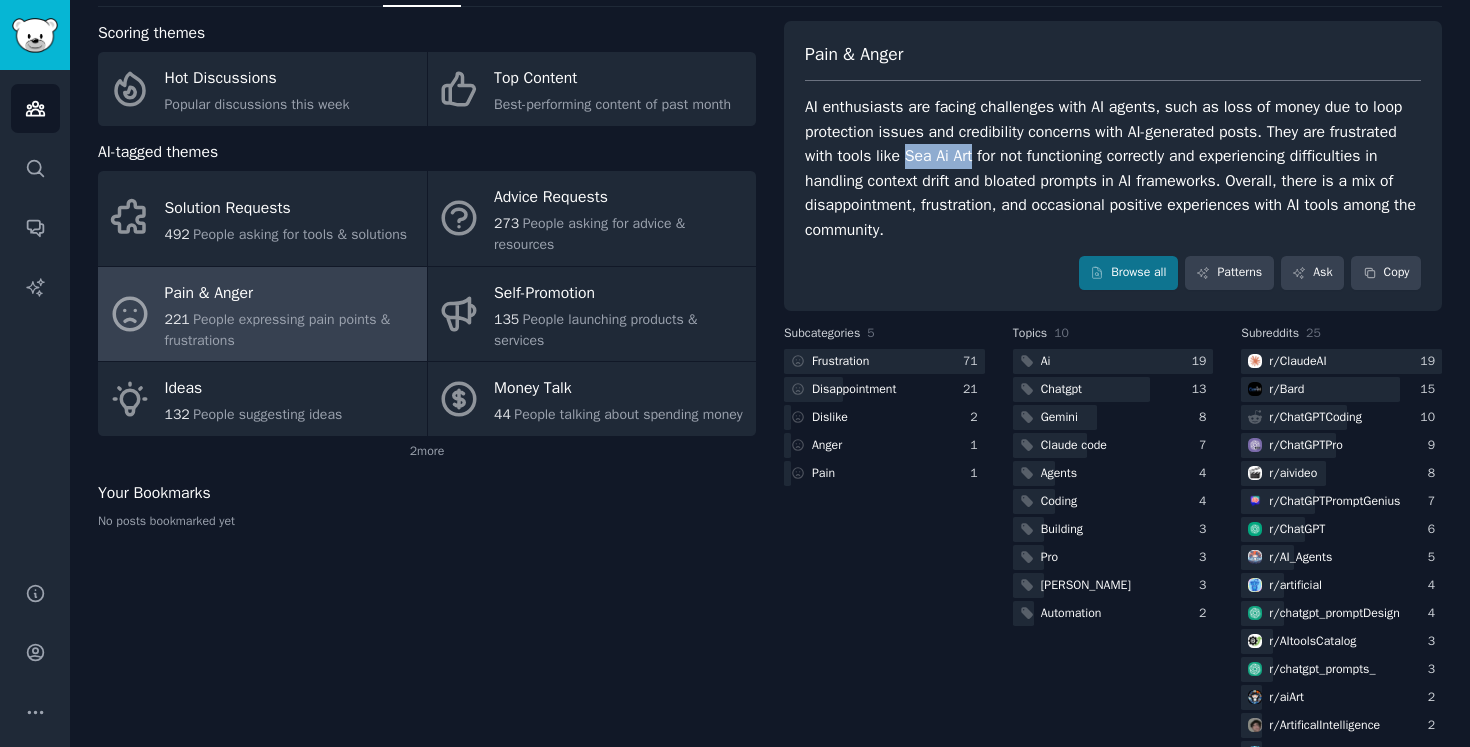 drag, startPoint x: 982, startPoint y: 159, endPoint x: 1051, endPoint y: 158, distance: 69.00725 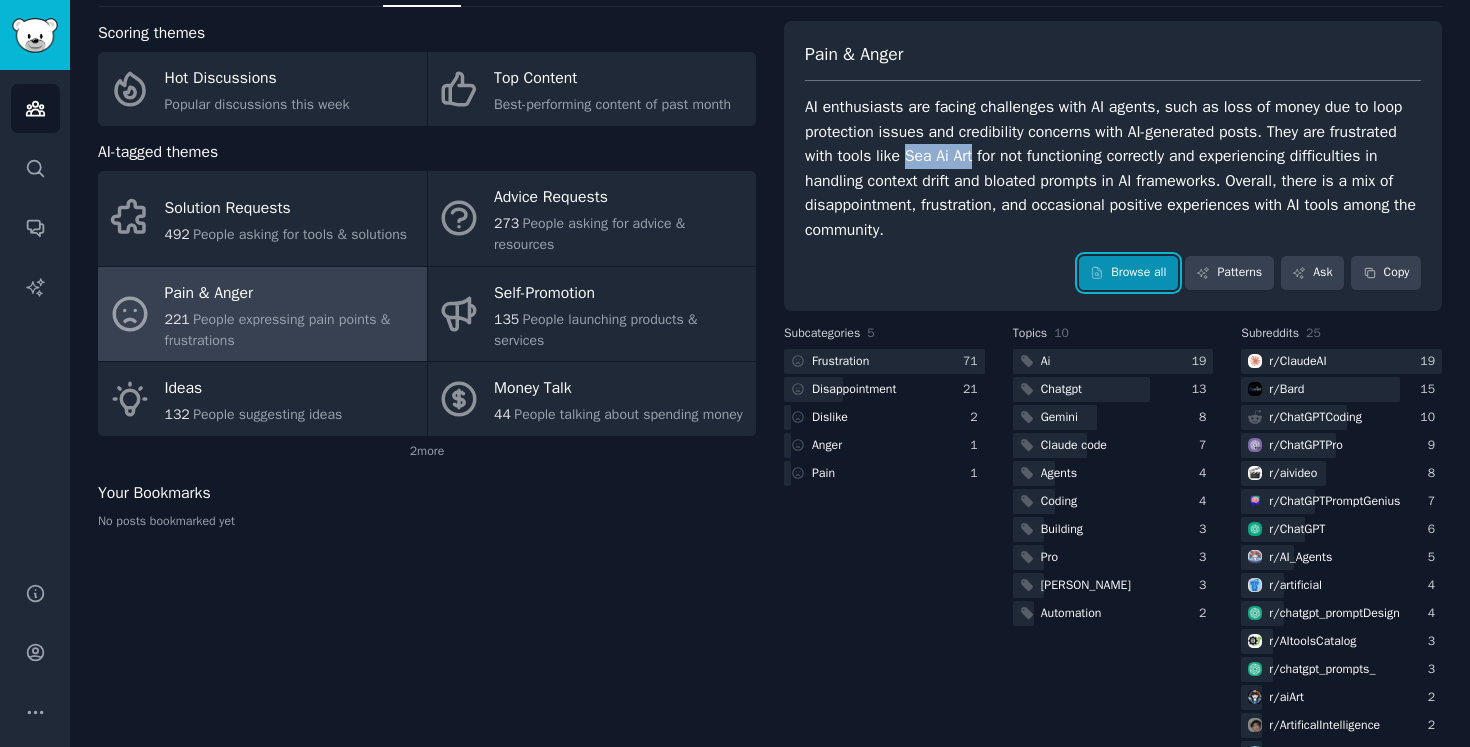 click on "Browse all" at bounding box center (1128, 273) 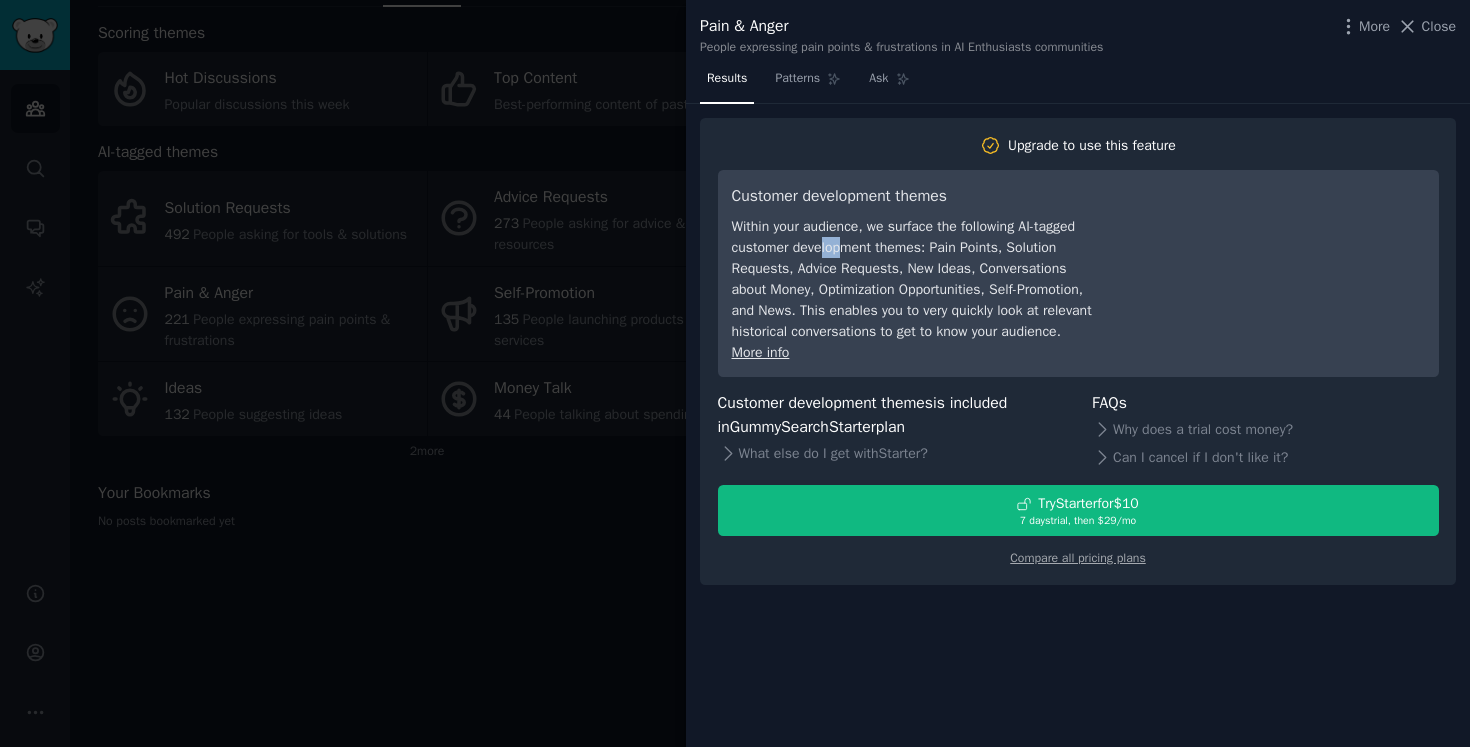 drag, startPoint x: 875, startPoint y: 249, endPoint x: 914, endPoint y: 249, distance: 39 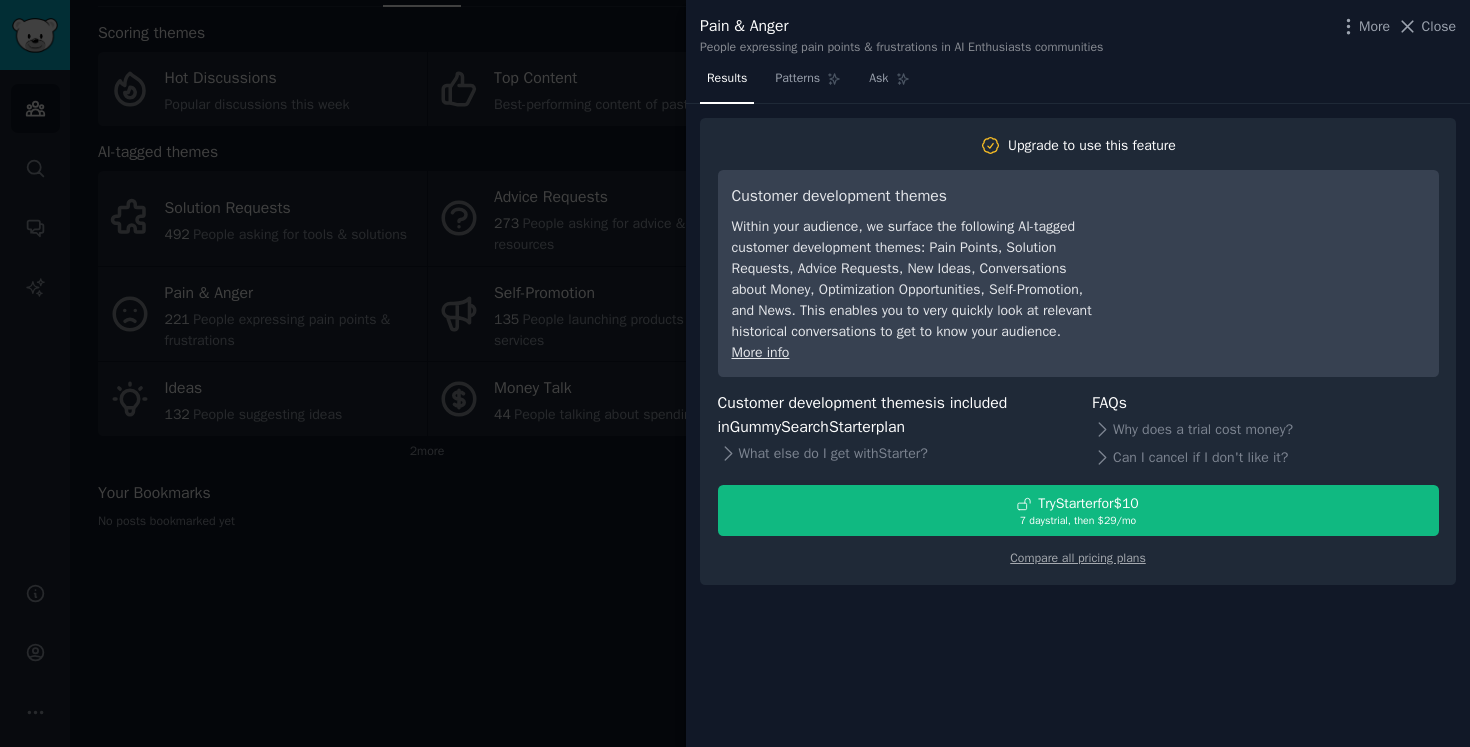 click at bounding box center (735, 373) 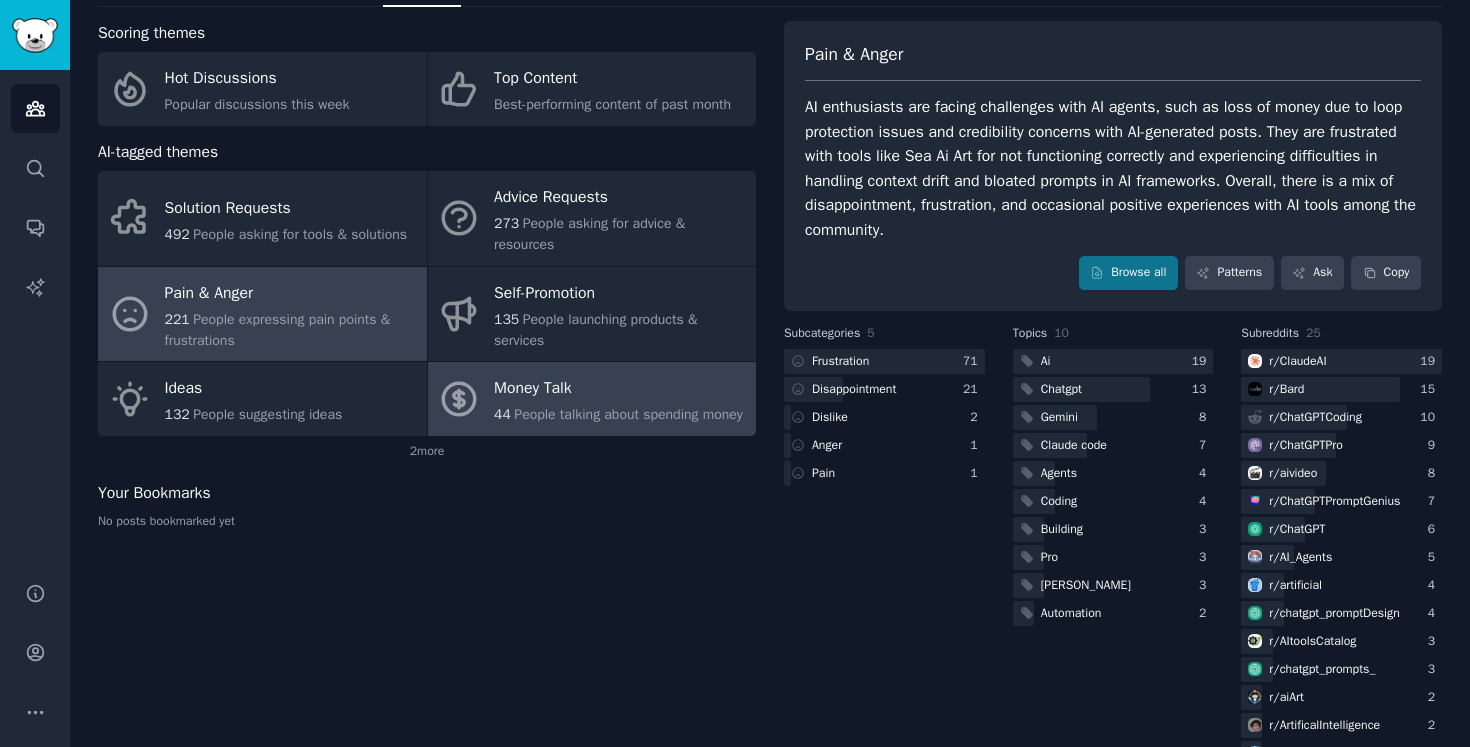 click on "Money Talk" at bounding box center (618, 389) 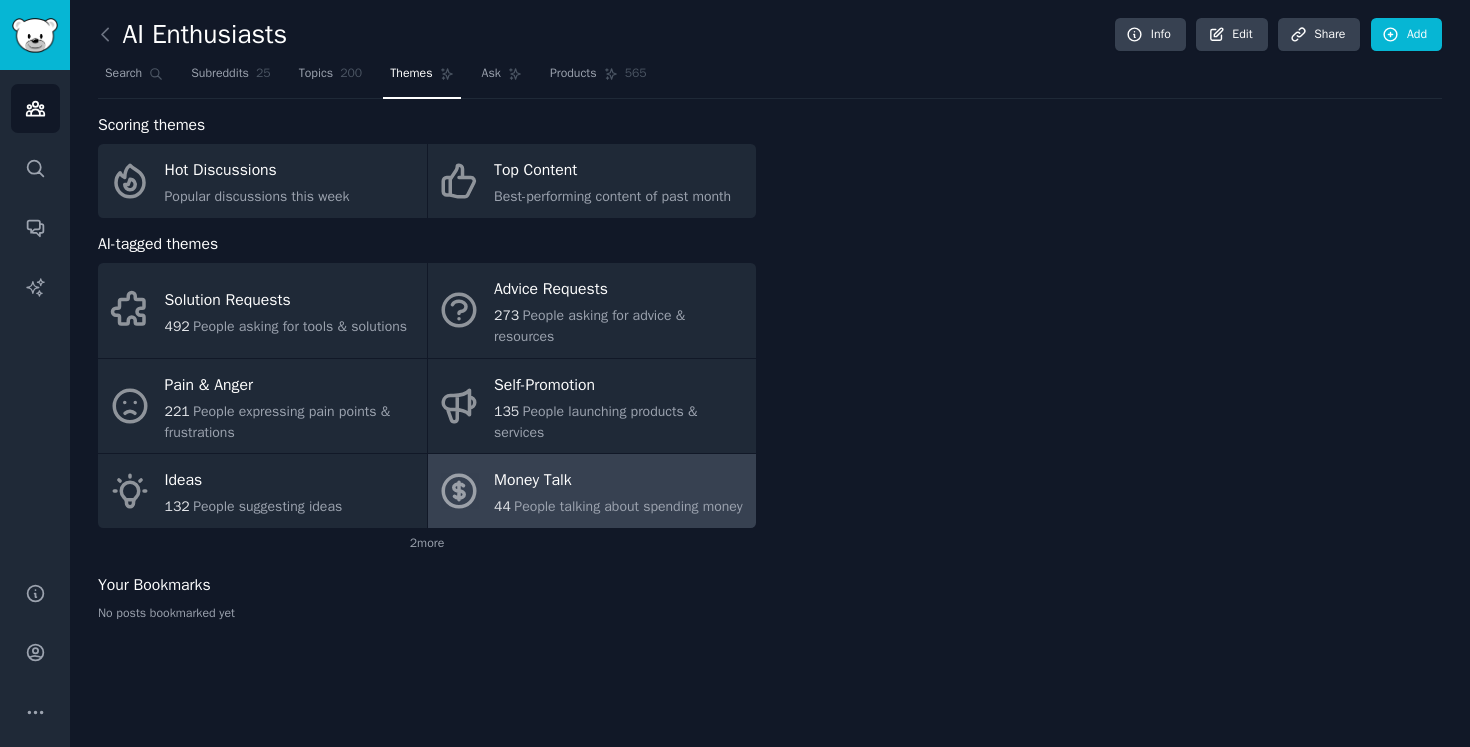 scroll, scrollTop: 0, scrollLeft: 0, axis: both 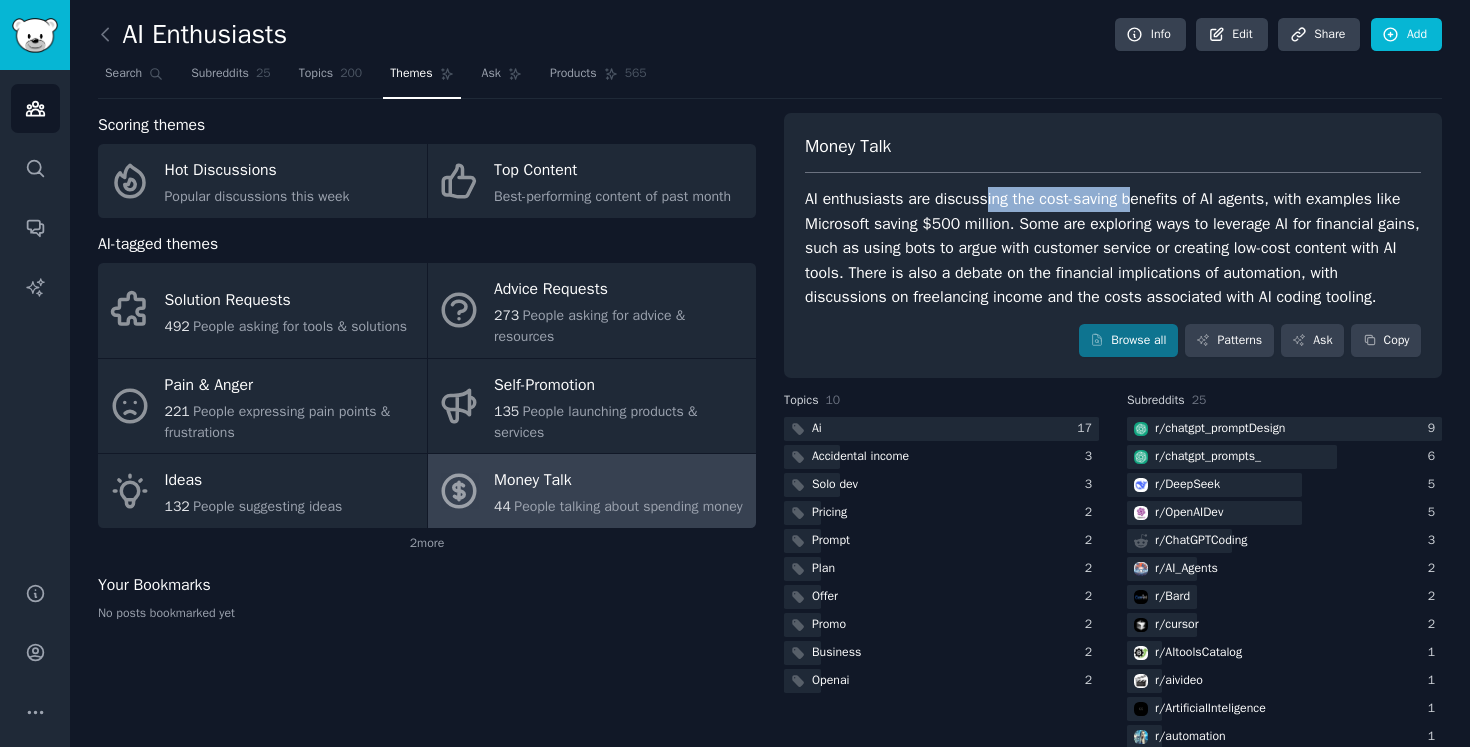 drag, startPoint x: 985, startPoint y: 201, endPoint x: 1135, endPoint y: 201, distance: 150 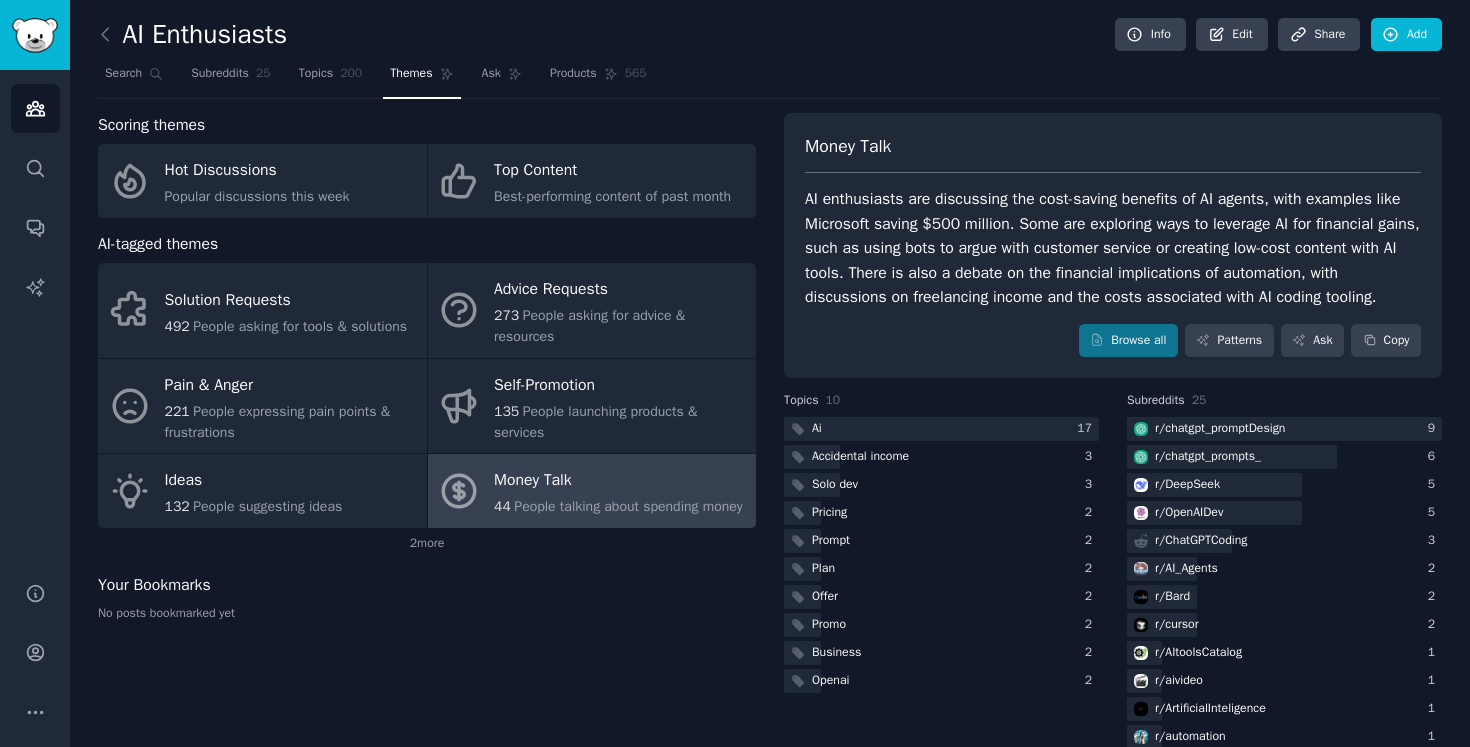 click on "AI enthusiasts are discussing the cost-saving benefits of AI agents, with examples like Microsoft saving $500 million. Some are exploring ways to leverage AI for financial gains, such as using bots to argue with customer service or creating low-cost content with AI tools. There is also a debate on the financial implications of automation, with discussions on freelancing income and the costs associated with AI coding tooling." at bounding box center (1113, 248) 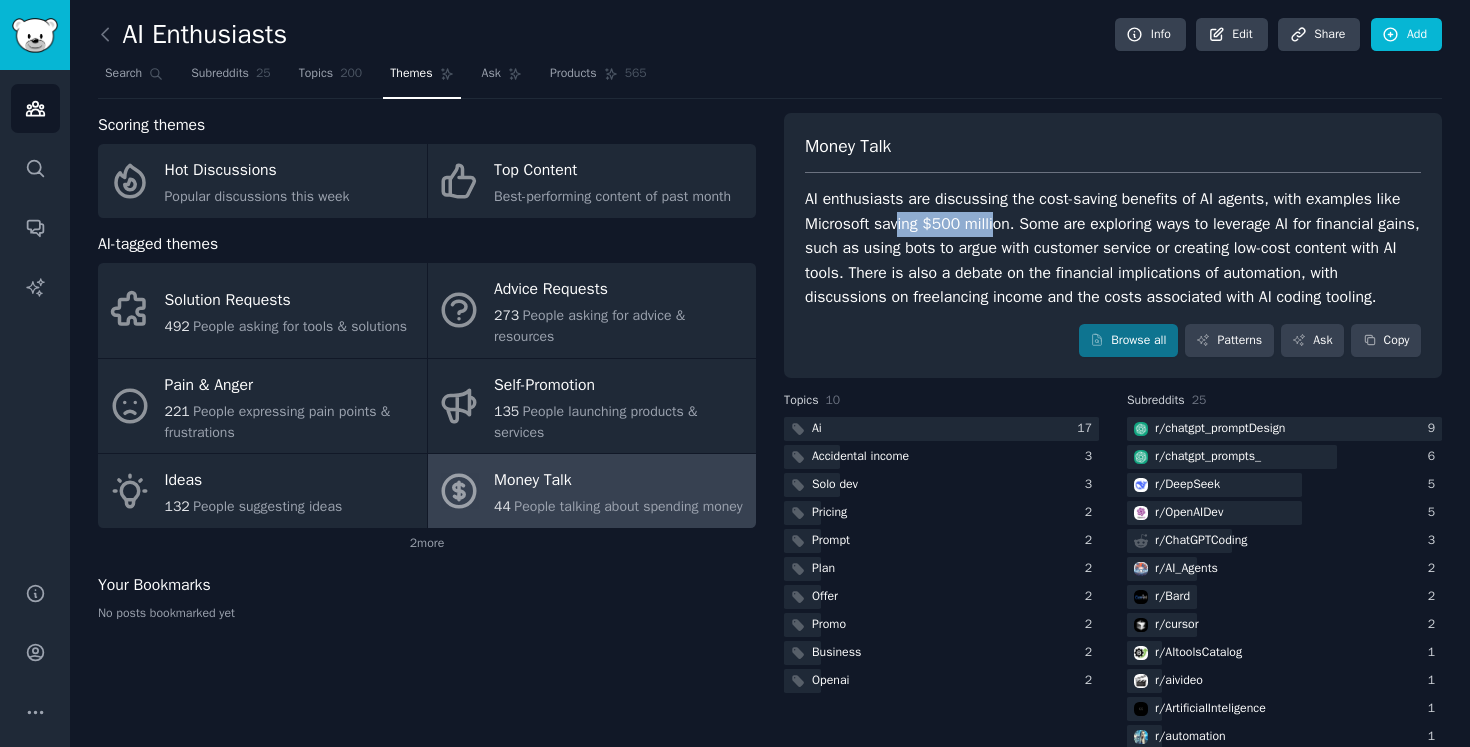 drag, startPoint x: 900, startPoint y: 231, endPoint x: 998, endPoint y: 230, distance: 98.005104 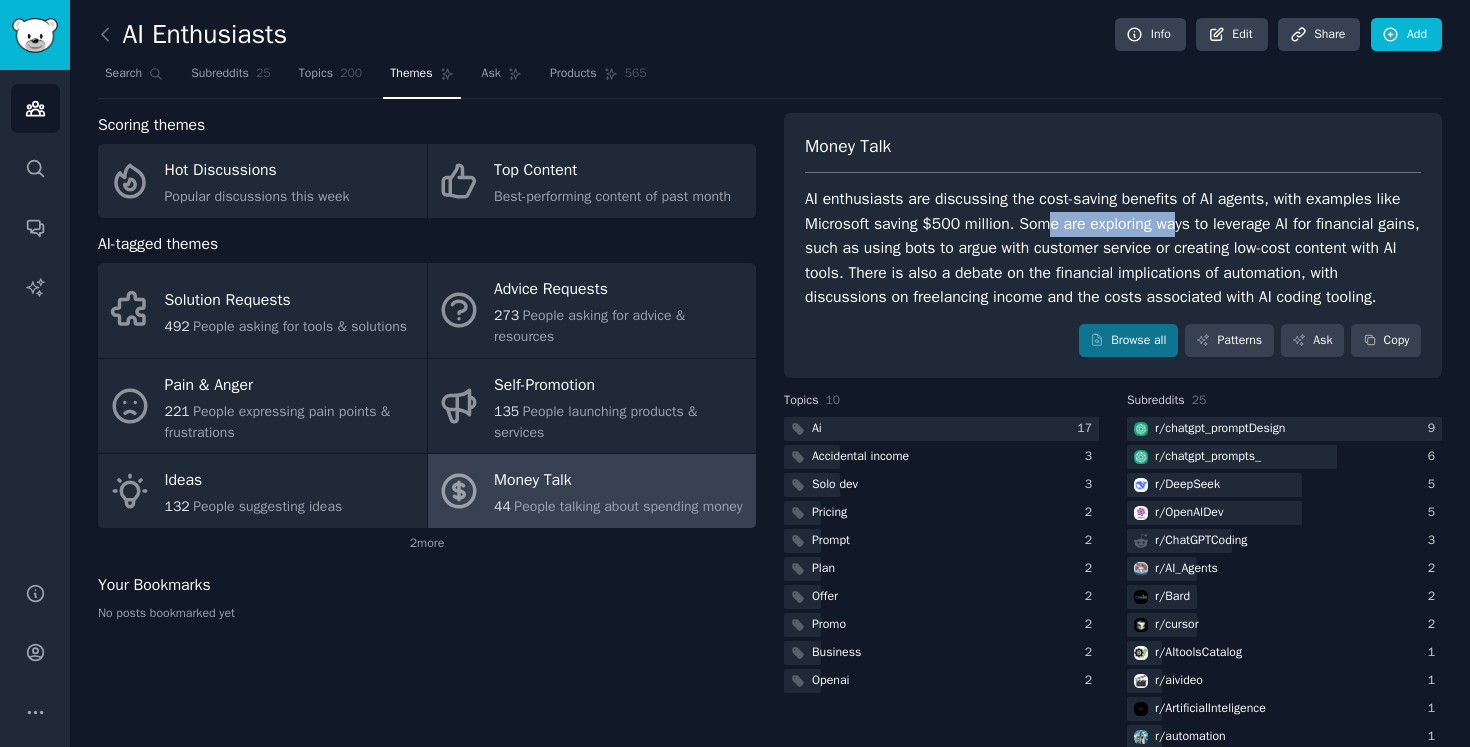 drag, startPoint x: 1049, startPoint y: 228, endPoint x: 1180, endPoint y: 227, distance: 131.00381 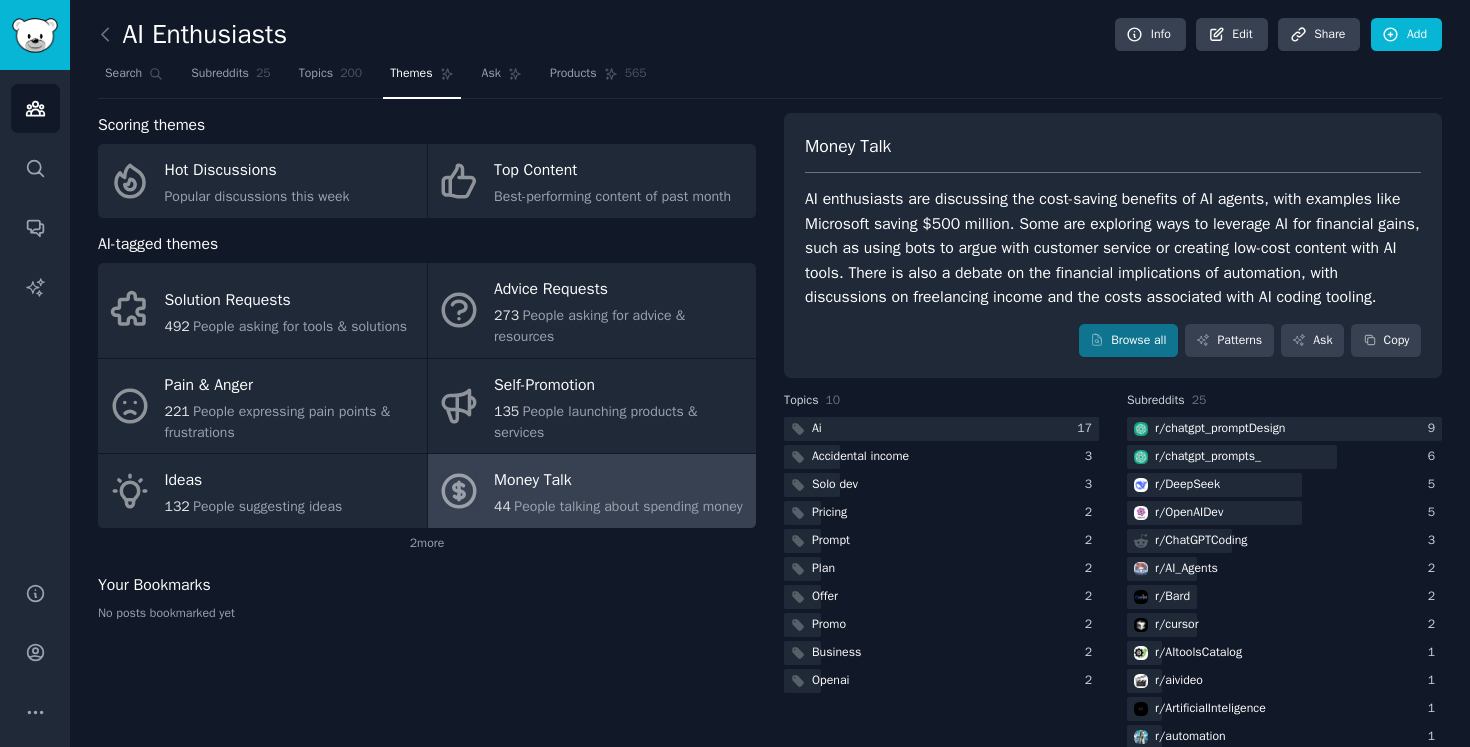 click on "AI enthusiasts are discussing the cost-saving benefits of AI agents, with examples like Microsoft saving $500 million. Some are exploring ways to leverage AI for financial gains, such as using bots to argue with customer service or creating low-cost content with AI tools. There is also a debate on the financial implications of automation, with discussions on freelancing income and the costs associated with AI coding tooling." at bounding box center [1113, 248] 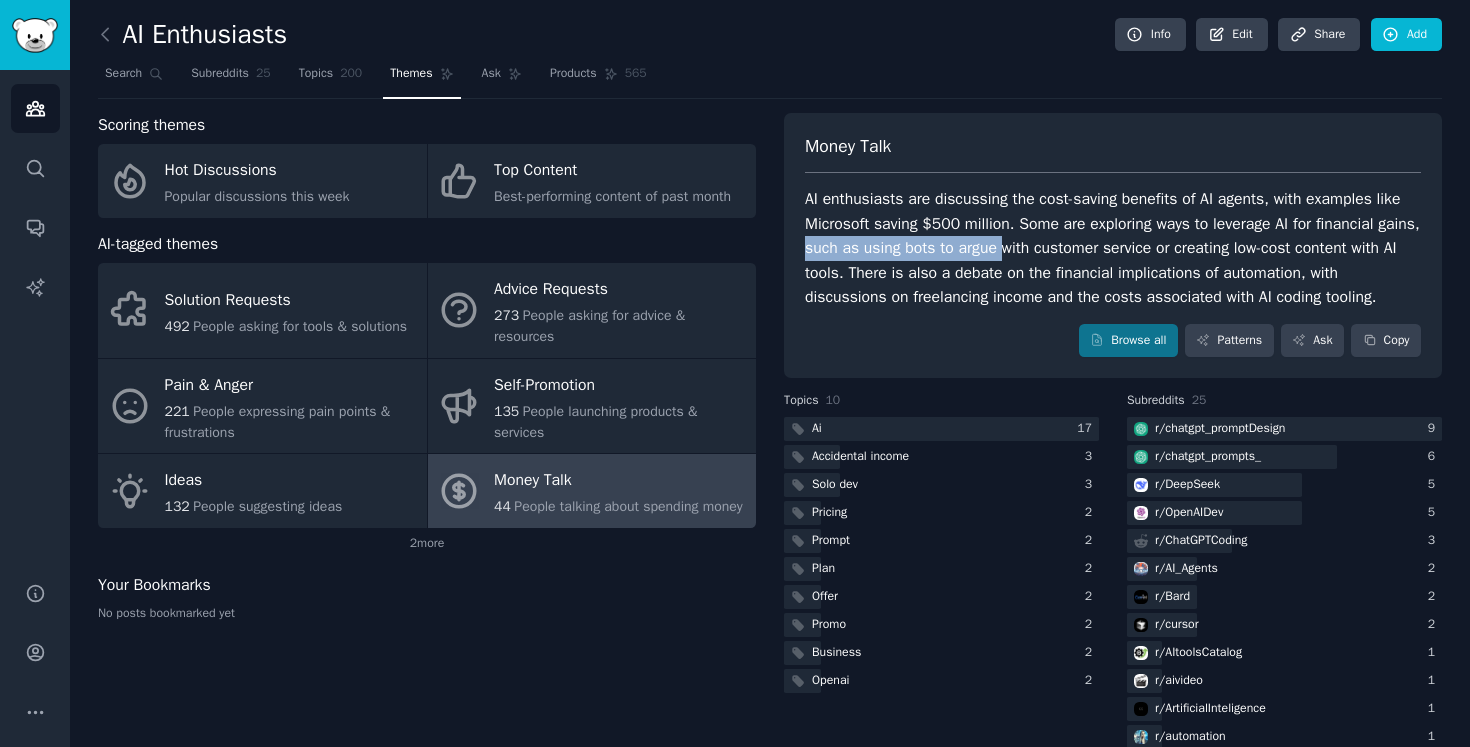 drag, startPoint x: 852, startPoint y: 251, endPoint x: 1050, endPoint y: 250, distance: 198.00252 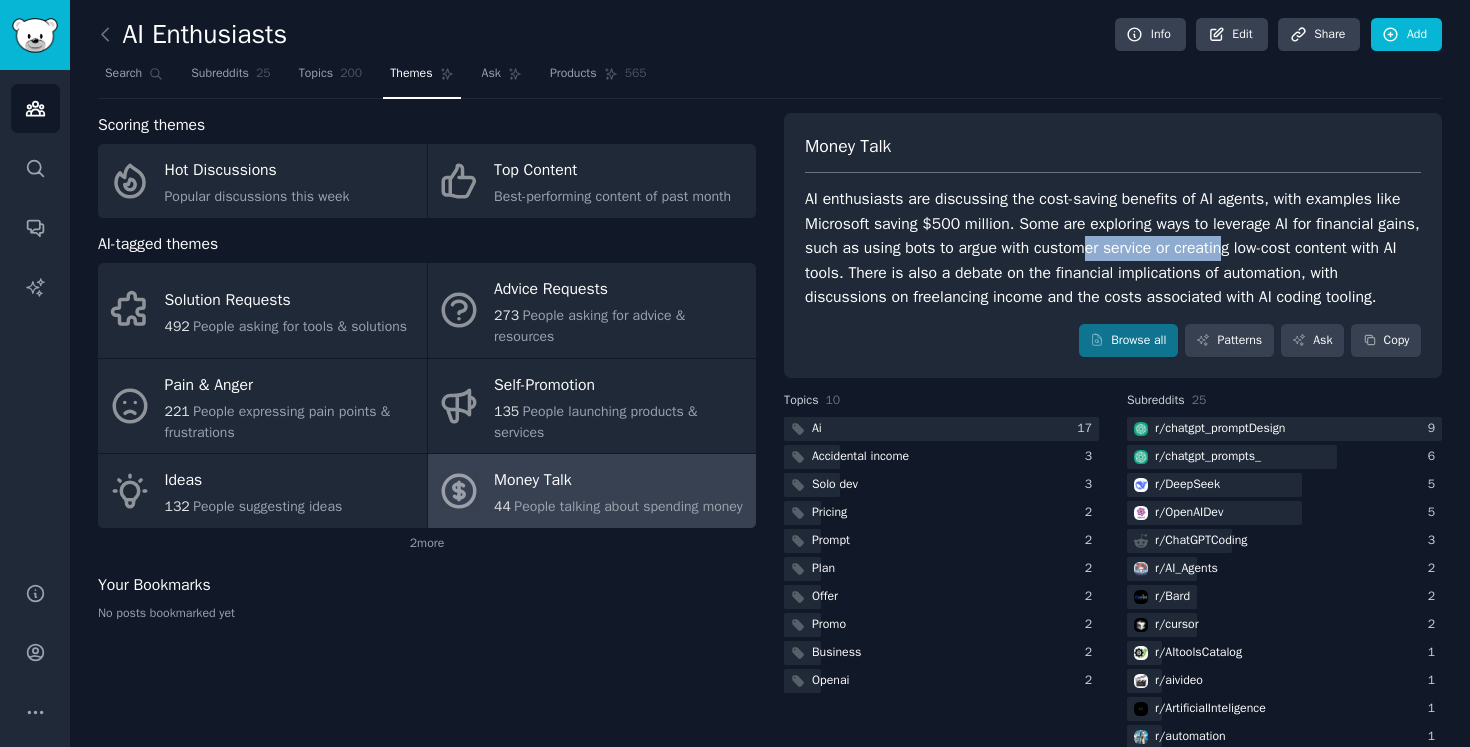 drag, startPoint x: 1136, startPoint y: 254, endPoint x: 1279, endPoint y: 254, distance: 143 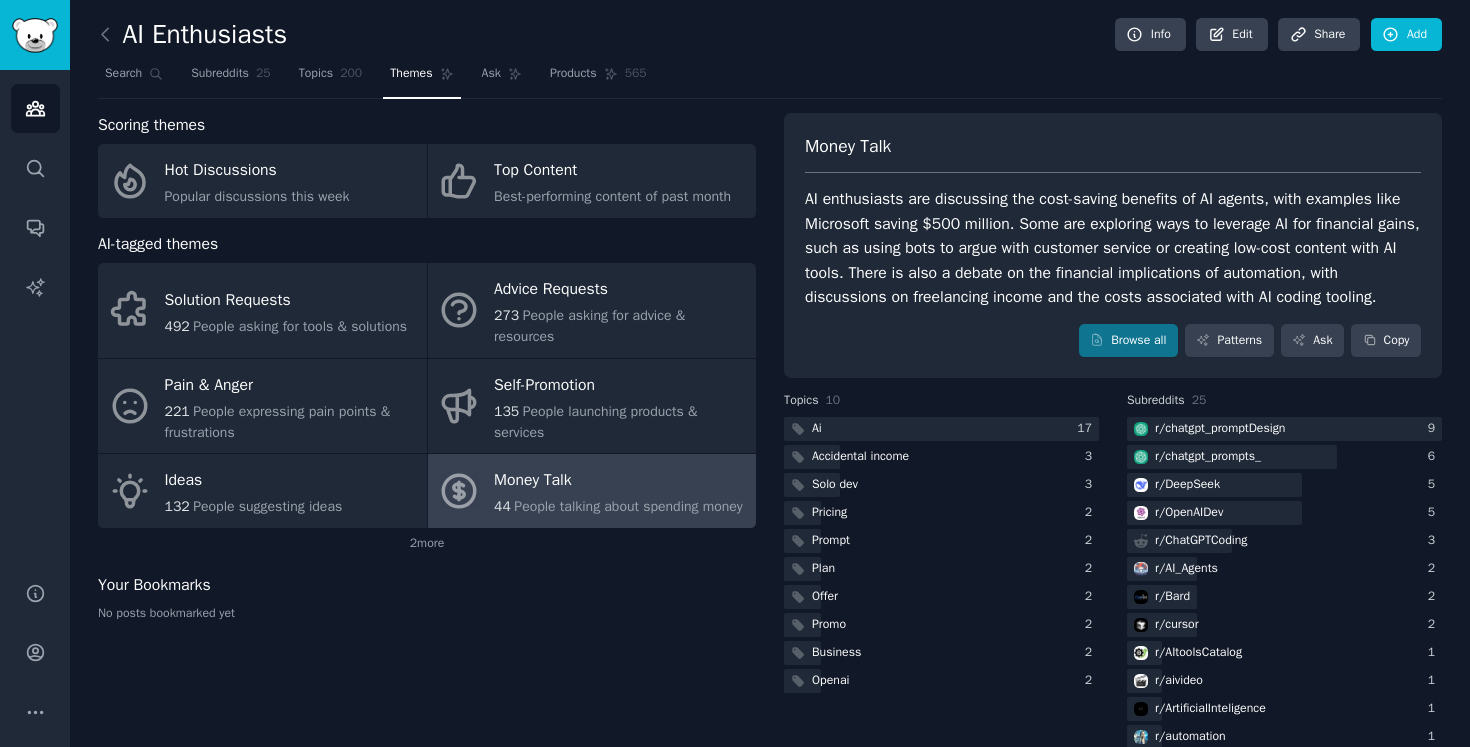 click on "AI enthusiasts are discussing the cost-saving benefits of AI agents, with examples like Microsoft saving $500 million. Some are exploring ways to leverage AI for financial gains, such as using bots to argue with customer service or creating low-cost content with AI tools. There is also a debate on the financial implications of automation, with discussions on freelancing income and the costs associated with AI coding tooling." at bounding box center [1113, 248] 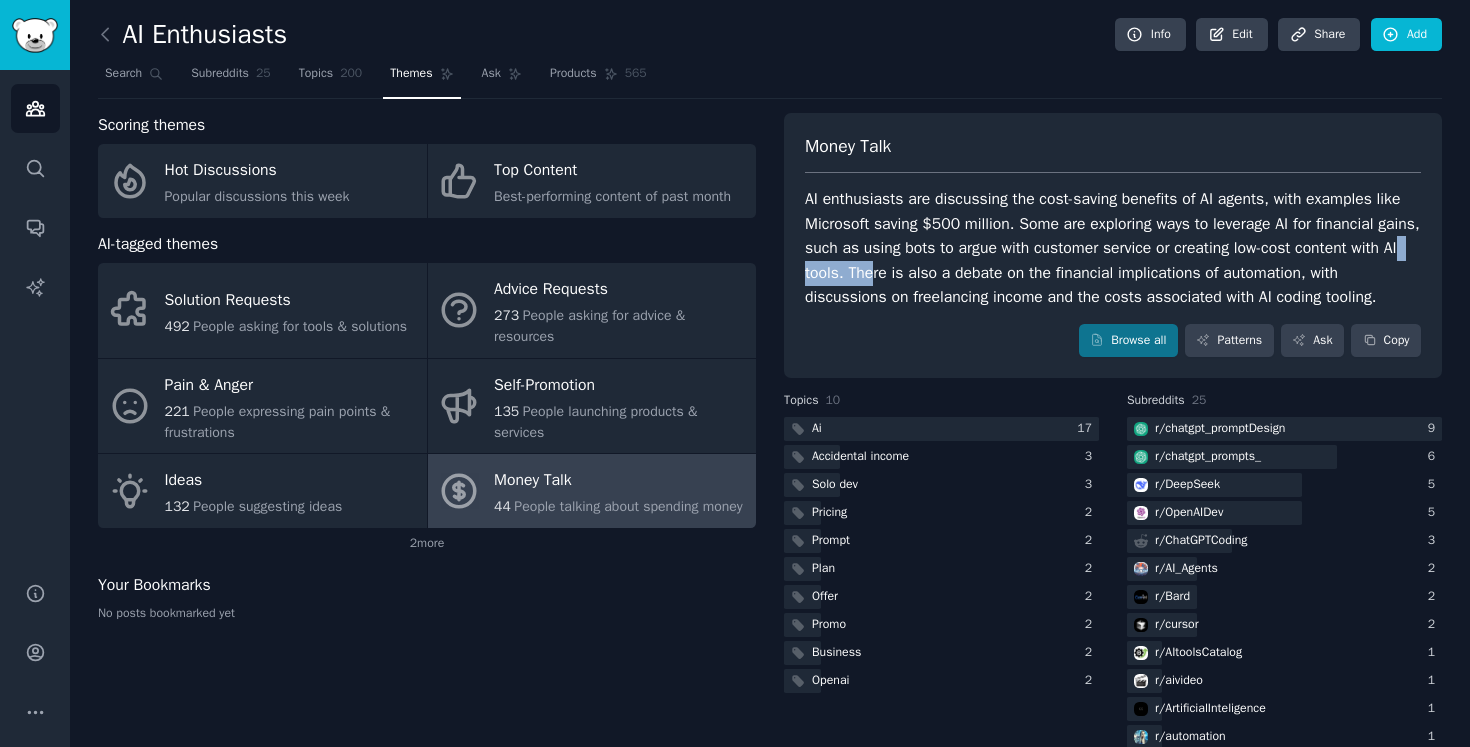 drag, startPoint x: 849, startPoint y: 279, endPoint x: 925, endPoint y: 279, distance: 76 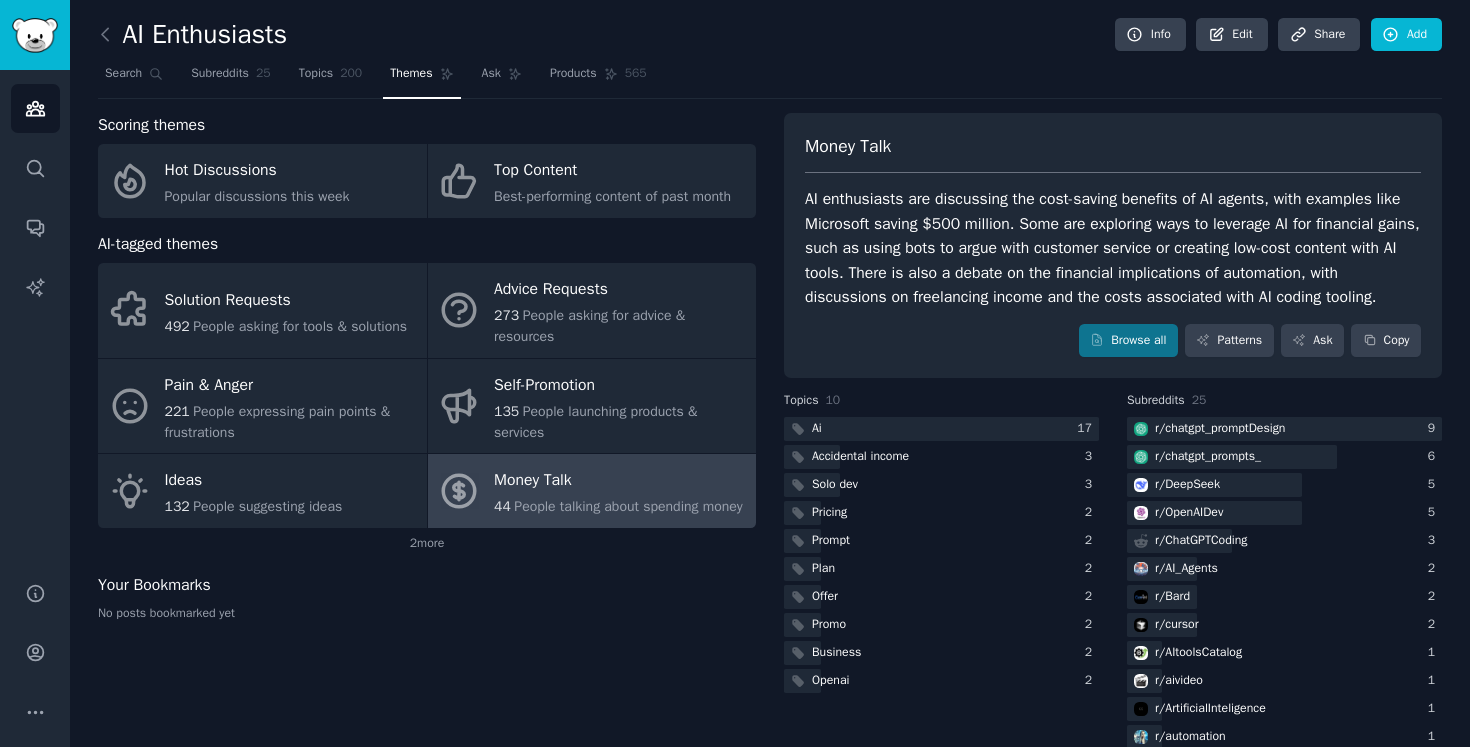 click on "AI enthusiasts are discussing the cost-saving benefits of AI agents, with examples like Microsoft saving $500 million. Some are exploring ways to leverage AI for financial gains, such as using bots to argue with customer service or creating low-cost content with AI tools. There is also a debate on the financial implications of automation, with discussions on freelancing income and the costs associated with AI coding tooling." at bounding box center [1113, 248] 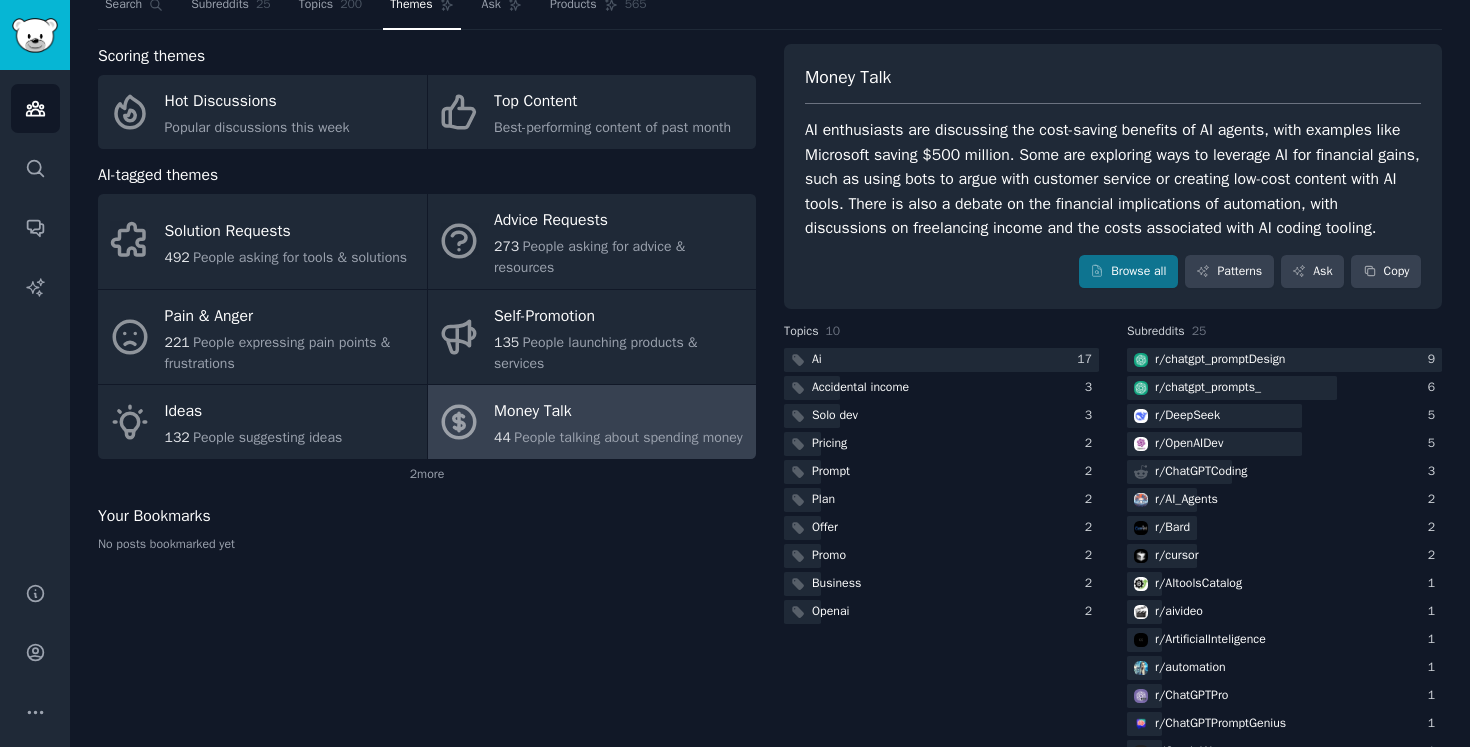 drag, startPoint x: 957, startPoint y: 207, endPoint x: 1146, endPoint y: 205, distance: 189.01057 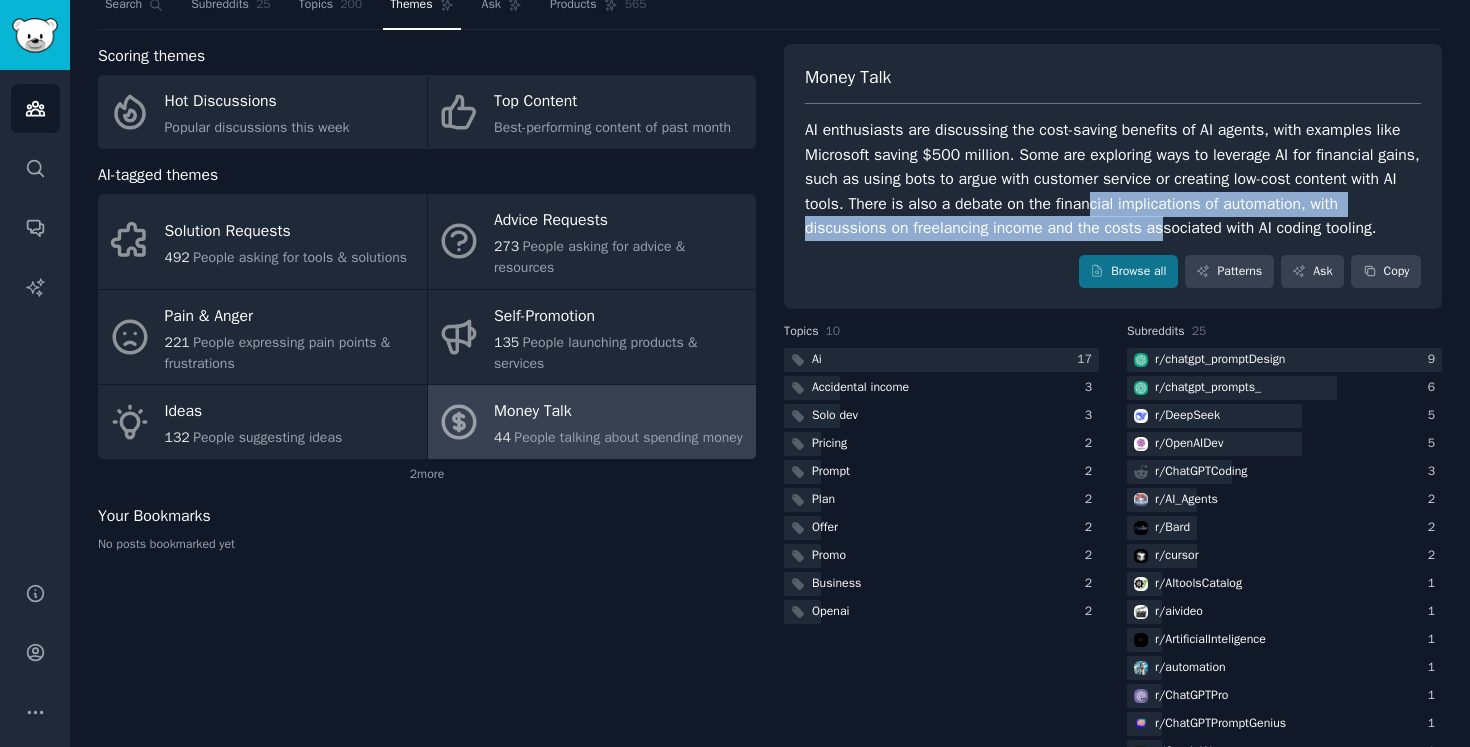 drag, startPoint x: 1145, startPoint y: 205, endPoint x: 1171, endPoint y: 218, distance: 29.068884 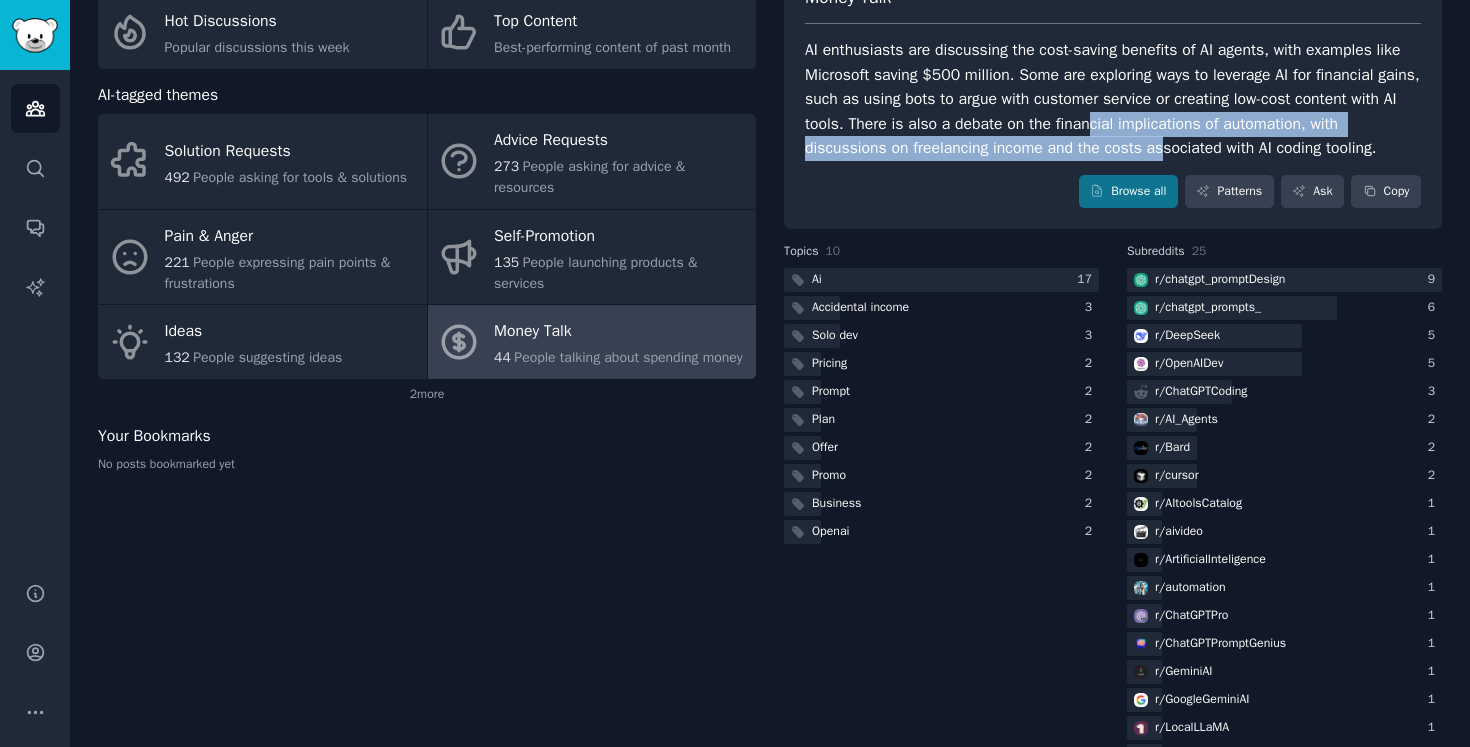 scroll, scrollTop: 201, scrollLeft: 0, axis: vertical 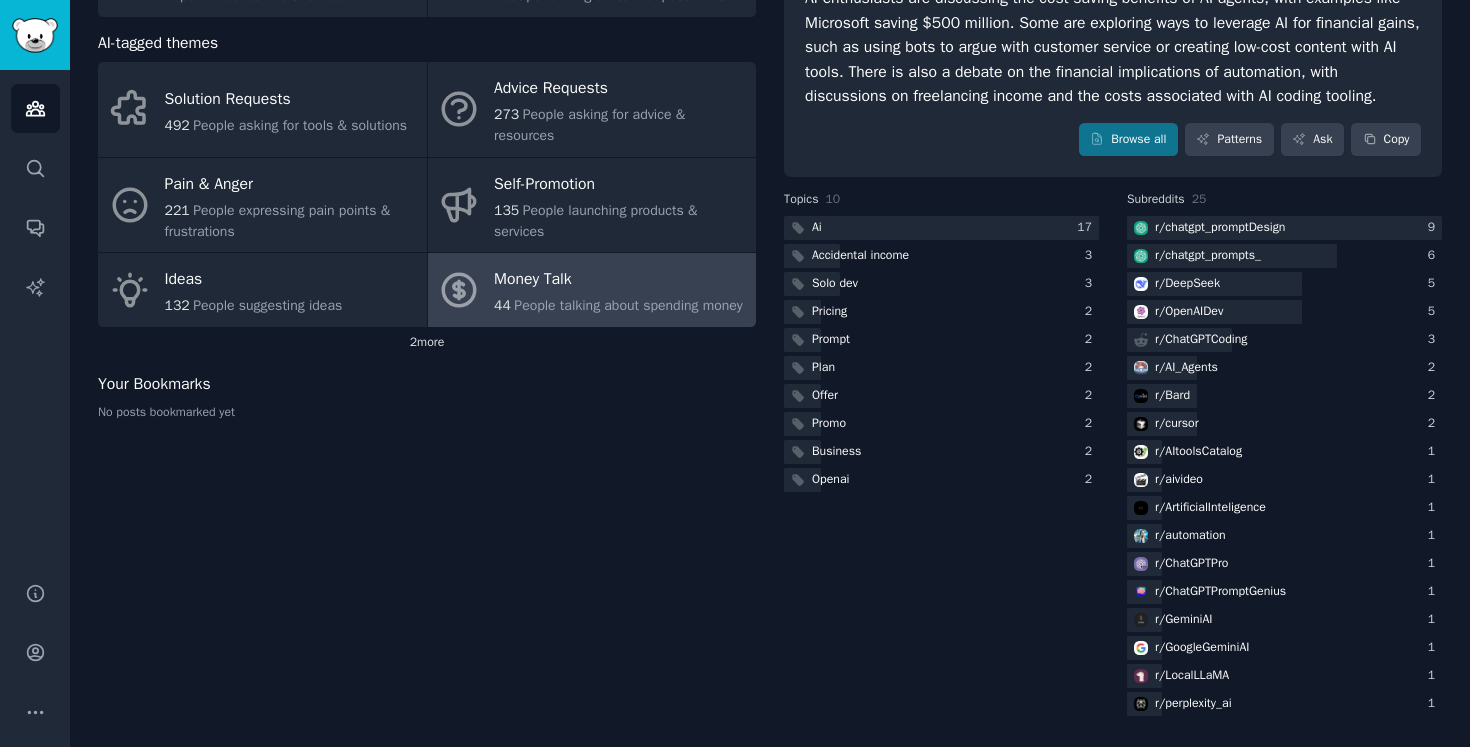 click on "2  more" 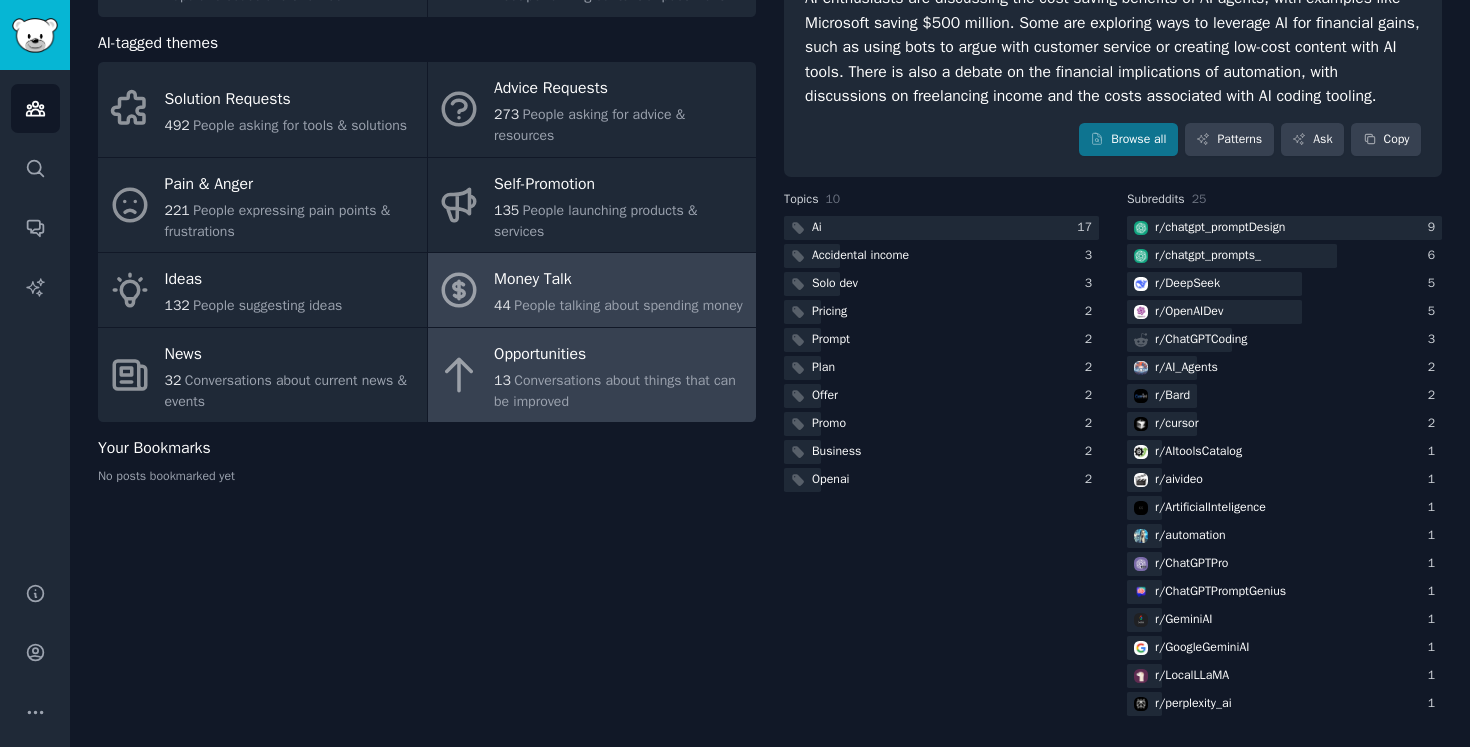 click on "Opportunities" at bounding box center (620, 354) 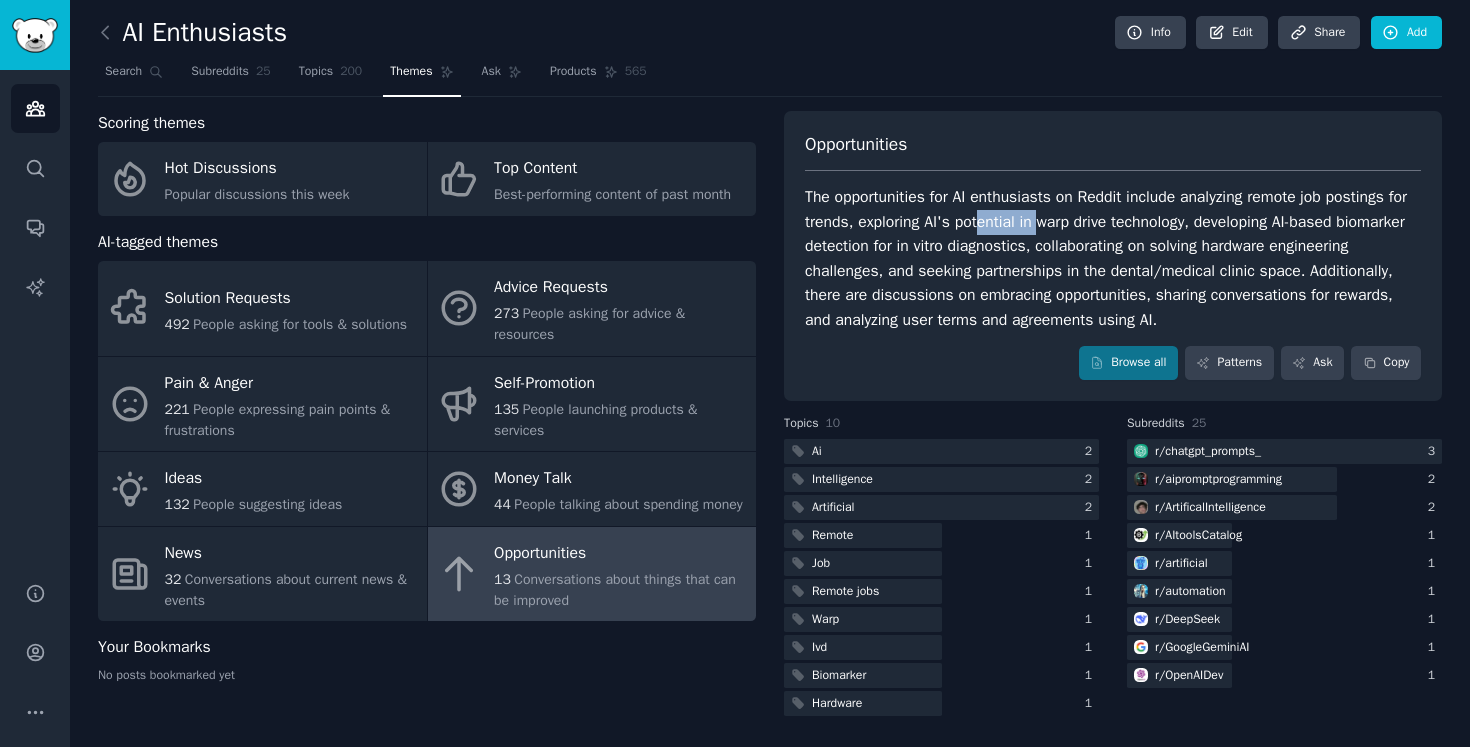 drag, startPoint x: 1004, startPoint y: 205, endPoint x: 1069, endPoint y: 204, distance: 65.00769 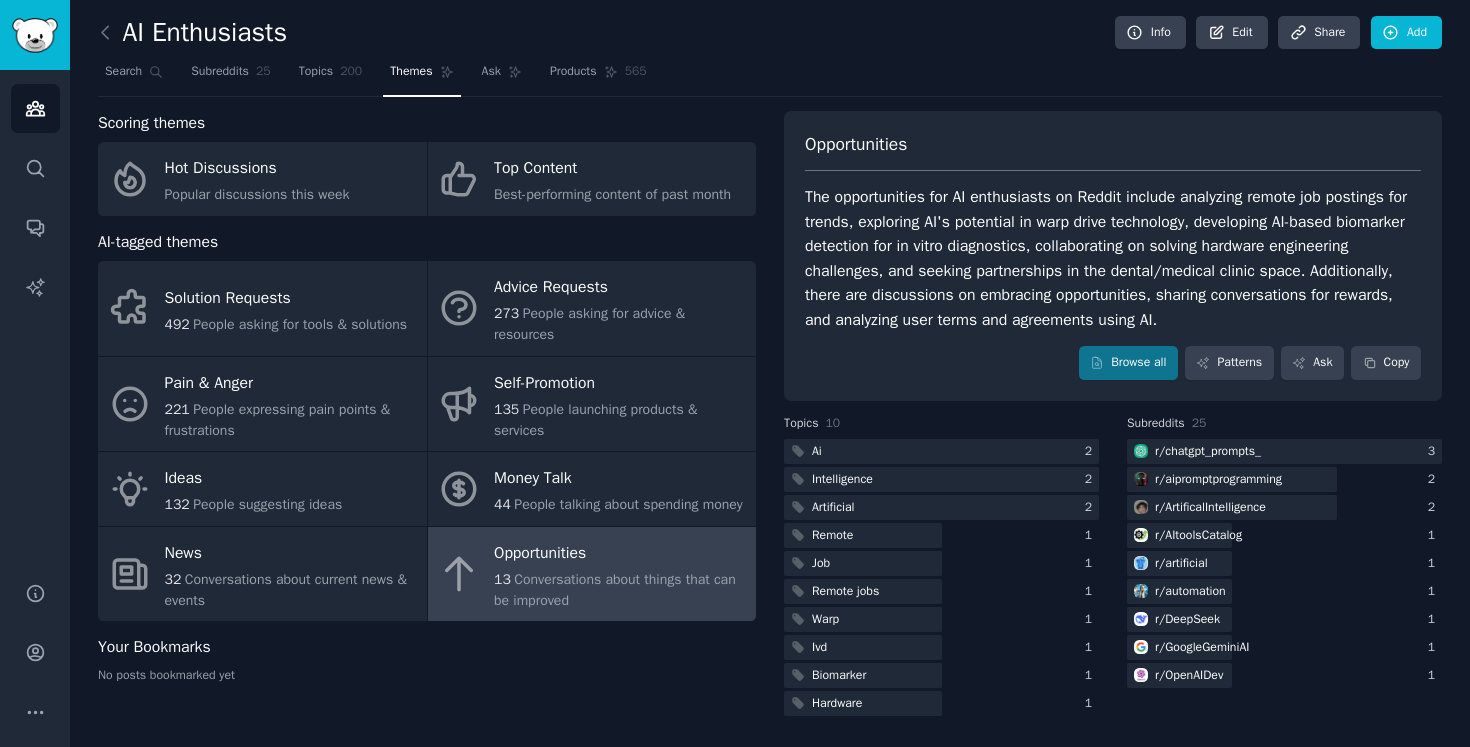 click on "The opportunities for AI enthusiasts on Reddit include analyzing remote job postings for trends, exploring AI's potential in warp drive technology, developing AI-based biomarker detection for in vitro diagnostics, collaborating on solving hardware engineering challenges, and seeking partnerships in the dental/medical clinic space. Additionally, there are discussions on embracing opportunities, sharing conversations for rewards, and analyzing user terms and agreements using AI." at bounding box center (1113, 258) 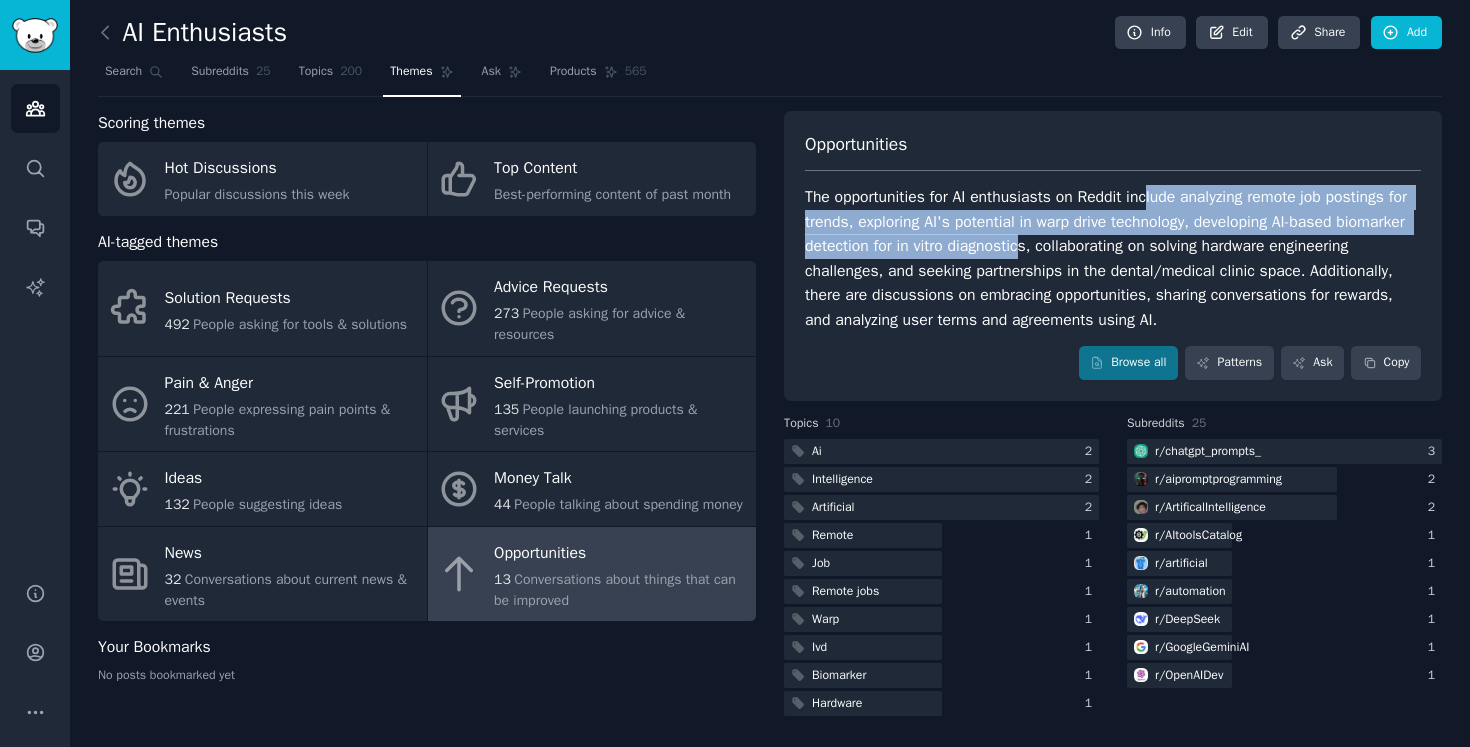 drag, startPoint x: 1153, startPoint y: 175, endPoint x: 1101, endPoint y: 222, distance: 70.0928 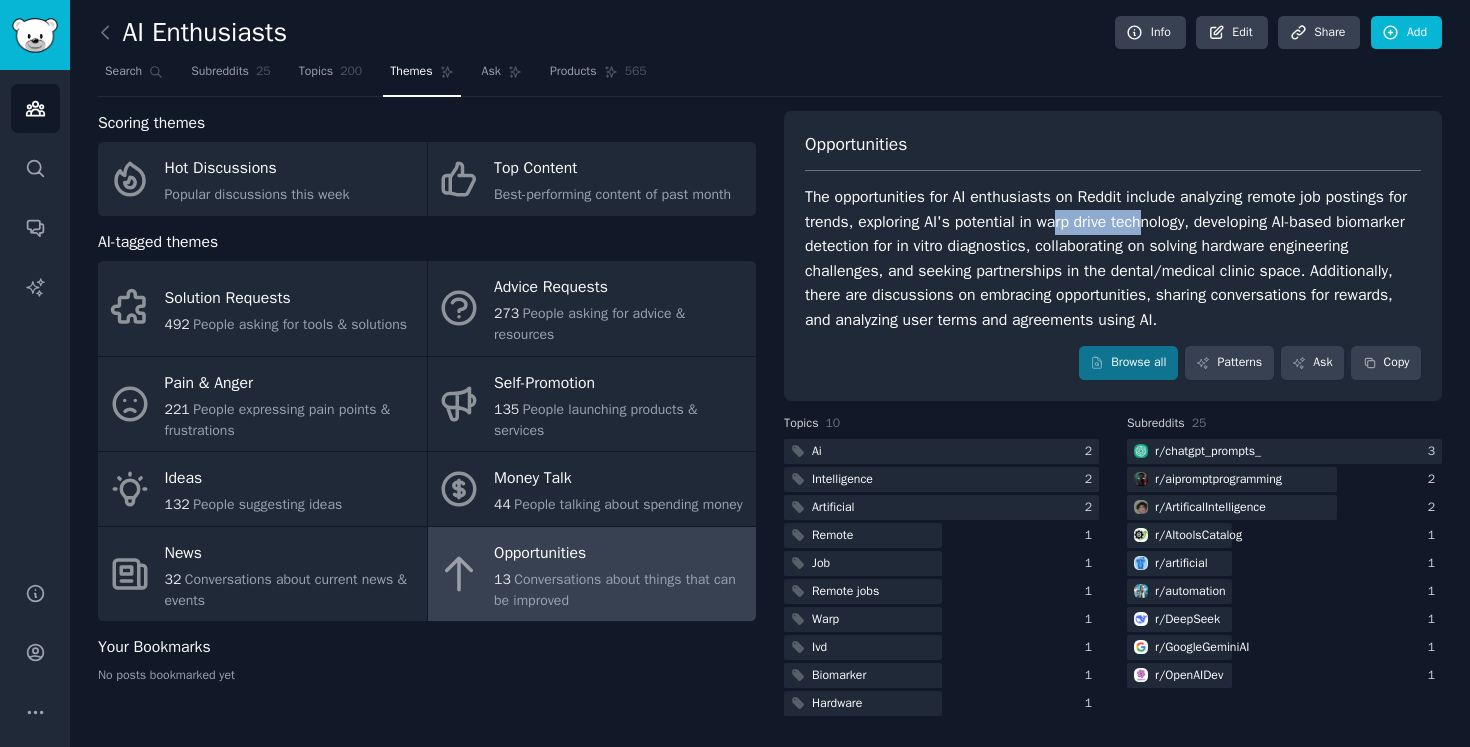 drag, startPoint x: 1083, startPoint y: 208, endPoint x: 1164, endPoint y: 210, distance: 81.02469 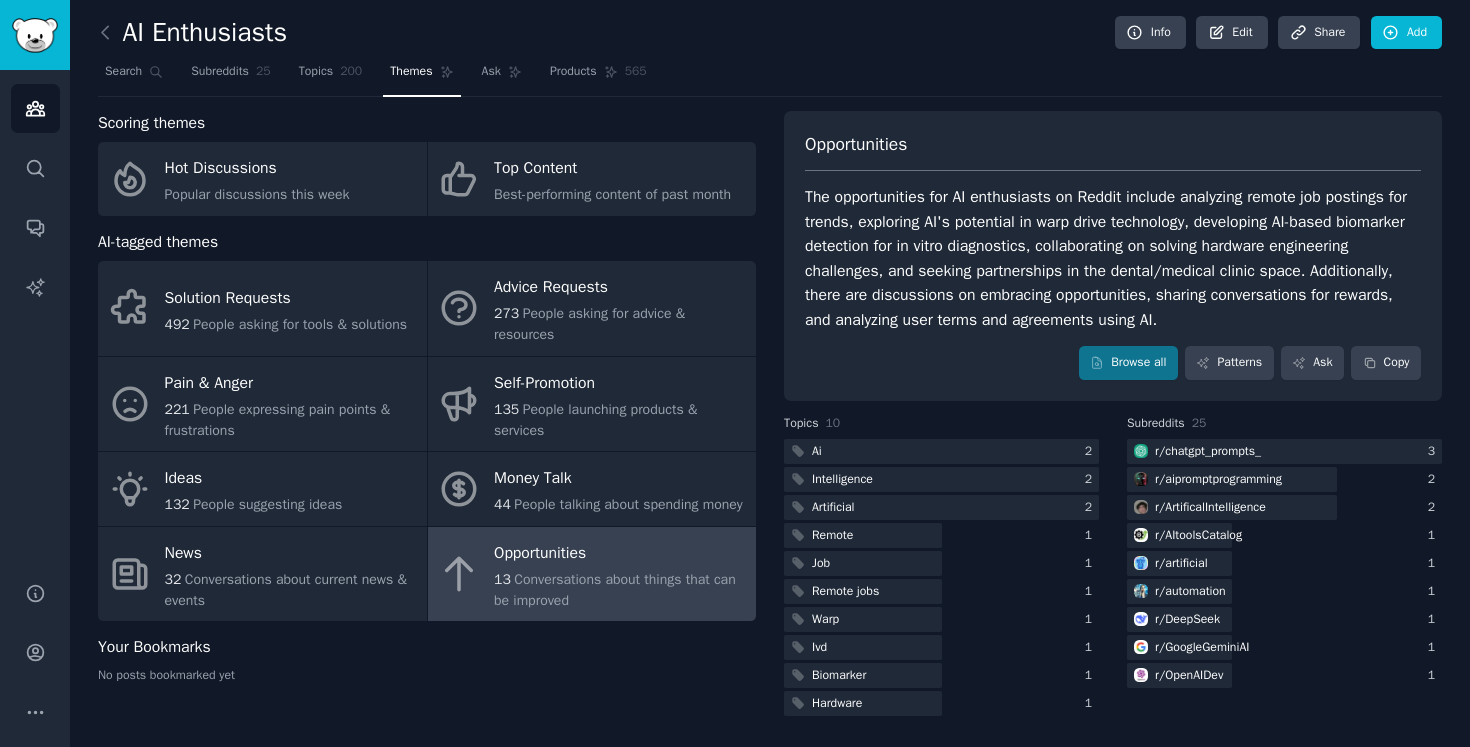 click on "The opportunities for AI enthusiasts on Reddit include analyzing remote job postings for trends, exploring AI's potential in warp drive technology, developing AI-based biomarker detection for in vitro diagnostics, collaborating on solving hardware engineering challenges, and seeking partnerships in the dental/medical clinic space. Additionally, there are discussions on embracing opportunities, sharing conversations for rewards, and analyzing user terms and agreements using AI." at bounding box center [1113, 258] 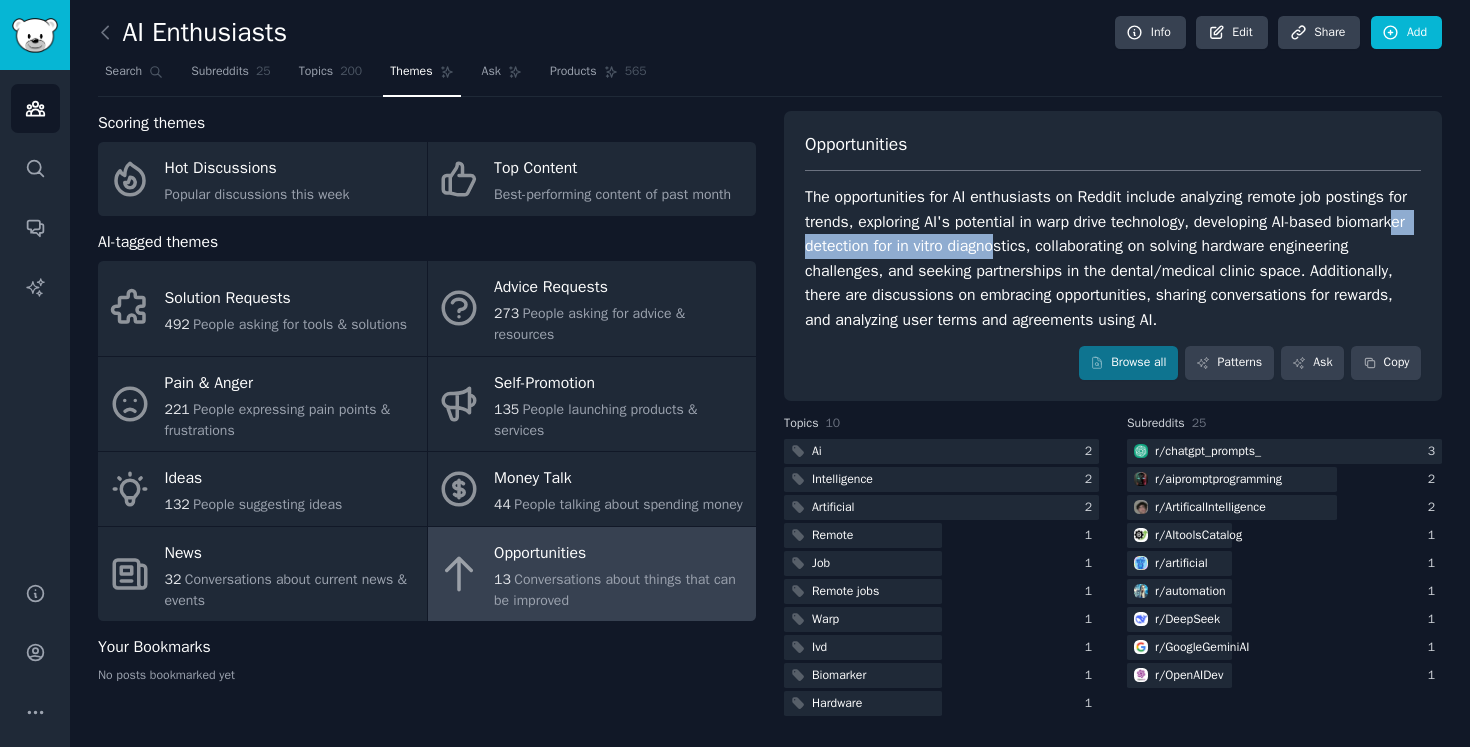 drag, startPoint x: 856, startPoint y: 232, endPoint x: 1077, endPoint y: 231, distance: 221.00226 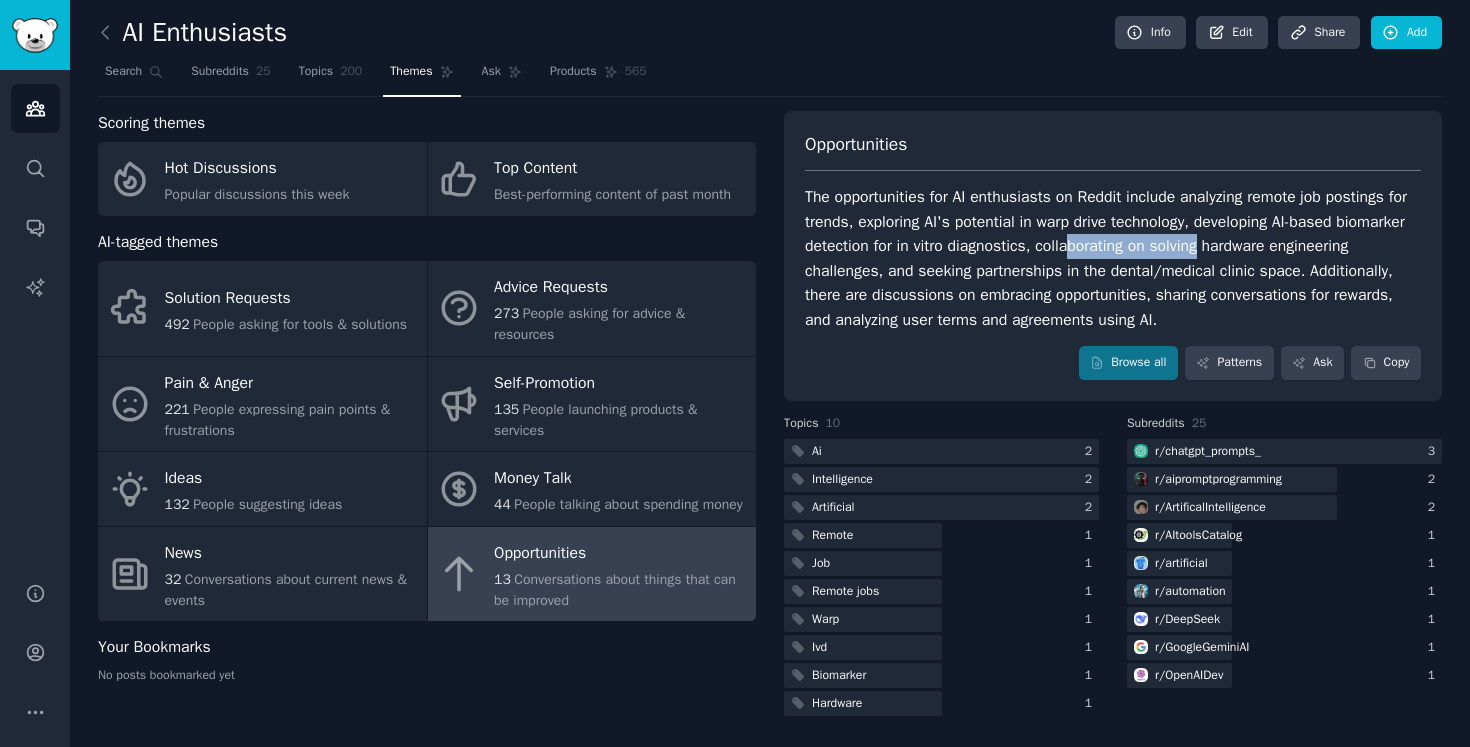 drag, startPoint x: 1151, startPoint y: 231, endPoint x: 1287, endPoint y: 234, distance: 136.03308 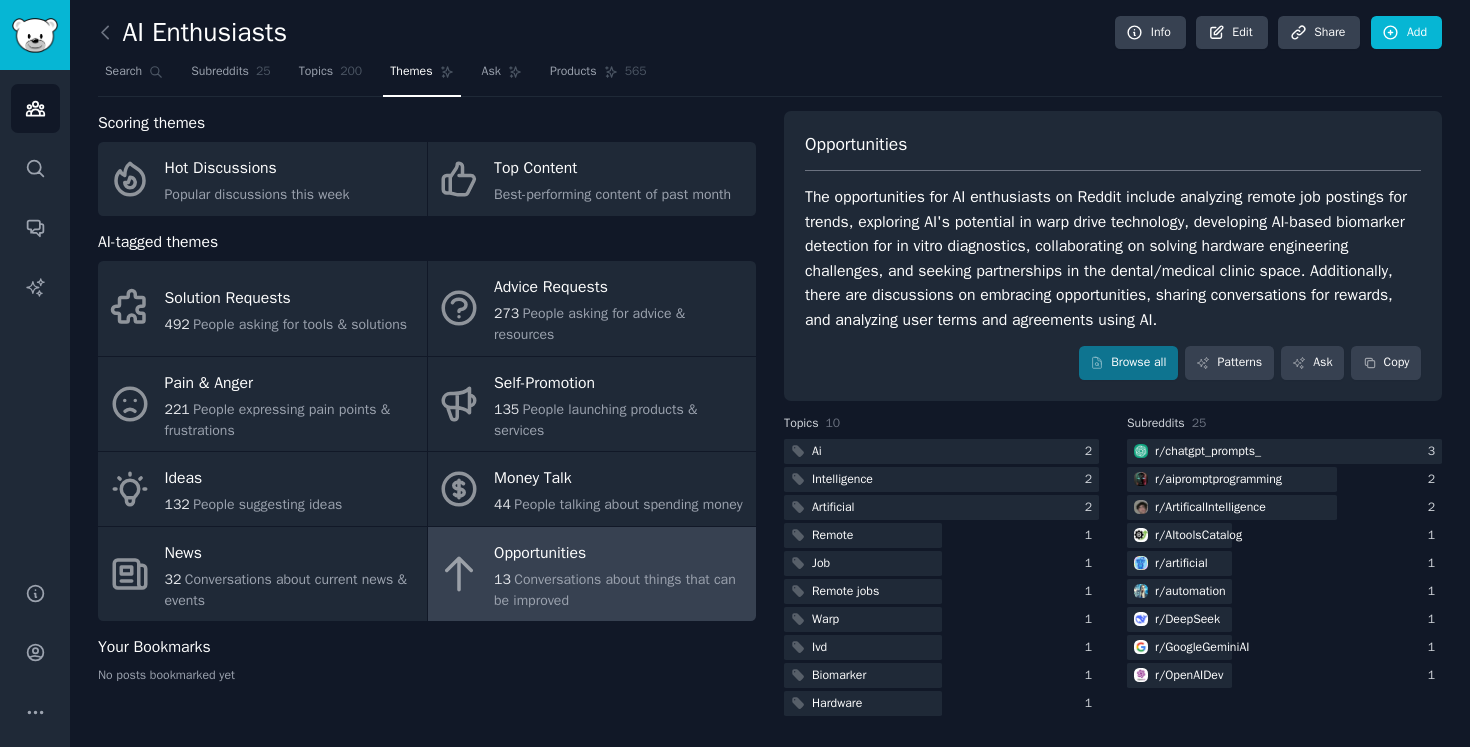 click on "The opportunities for AI enthusiasts on Reddit include analyzing remote job postings for trends, exploring AI's potential in warp drive technology, developing AI-based biomarker detection for in vitro diagnostics, collaborating on solving hardware engineering challenges, and seeking partnerships in the dental/medical clinic space. Additionally, there are discussions on embracing opportunities, sharing conversations for rewards, and analyzing user terms and agreements using AI." at bounding box center (1113, 258) 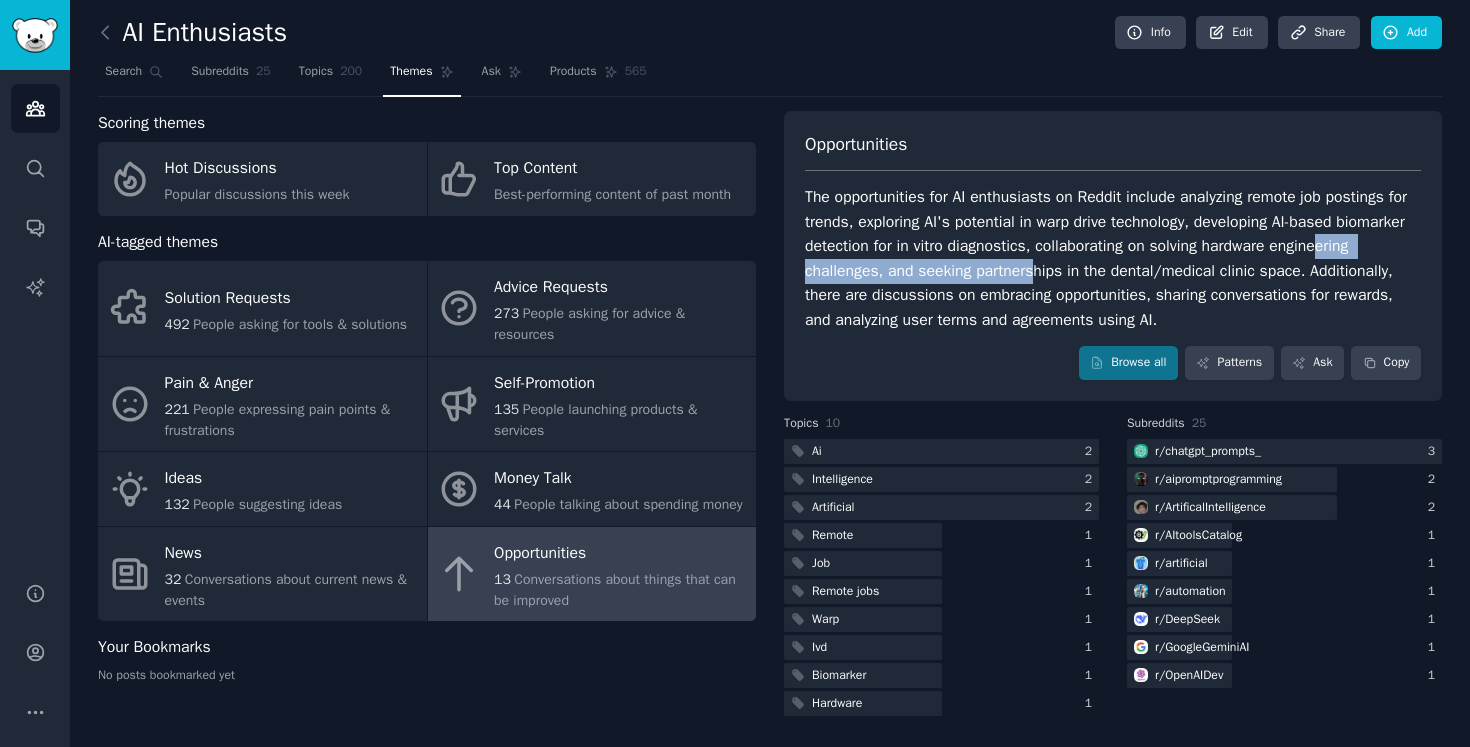 drag, startPoint x: 854, startPoint y: 249, endPoint x: 1130, endPoint y: 247, distance: 276.00723 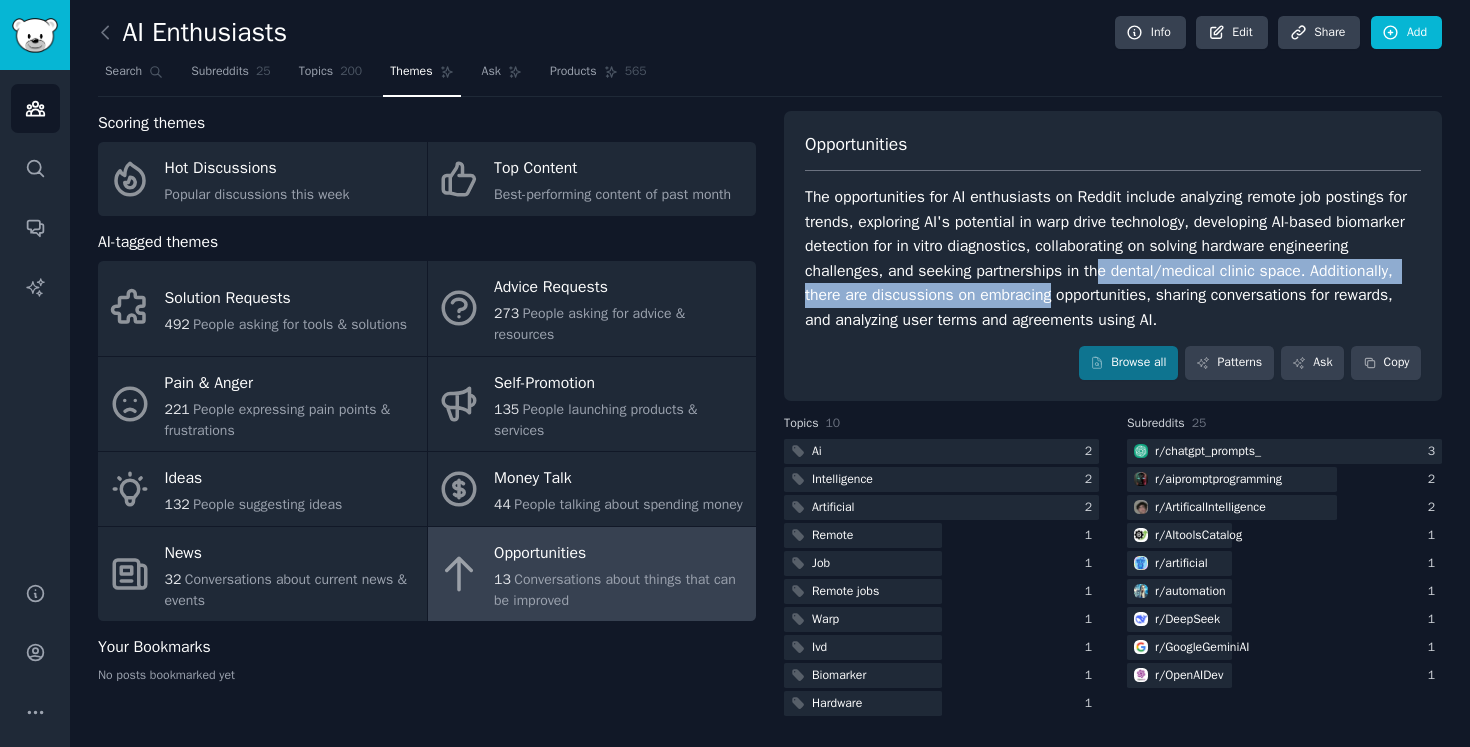 drag, startPoint x: 1191, startPoint y: 247, endPoint x: 1147, endPoint y: 262, distance: 46.486557 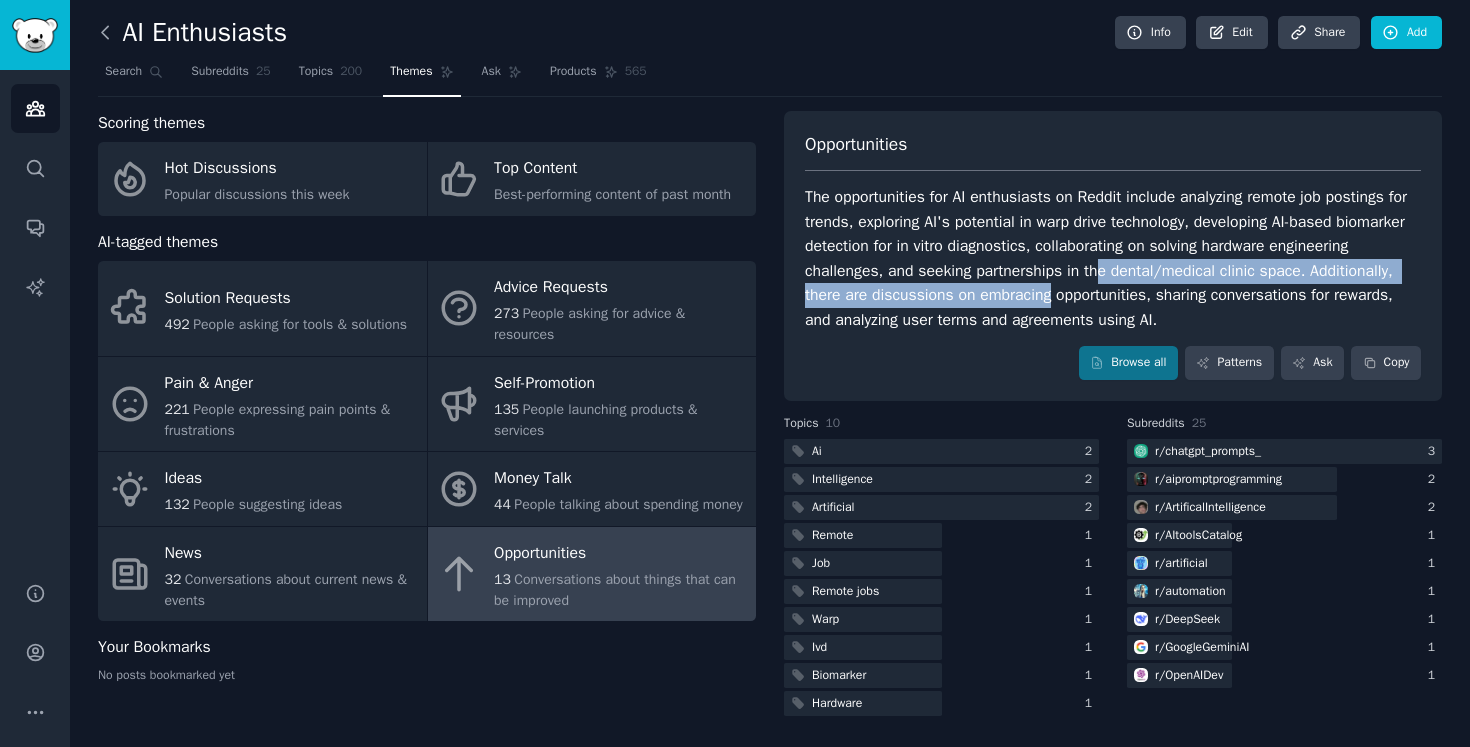 click 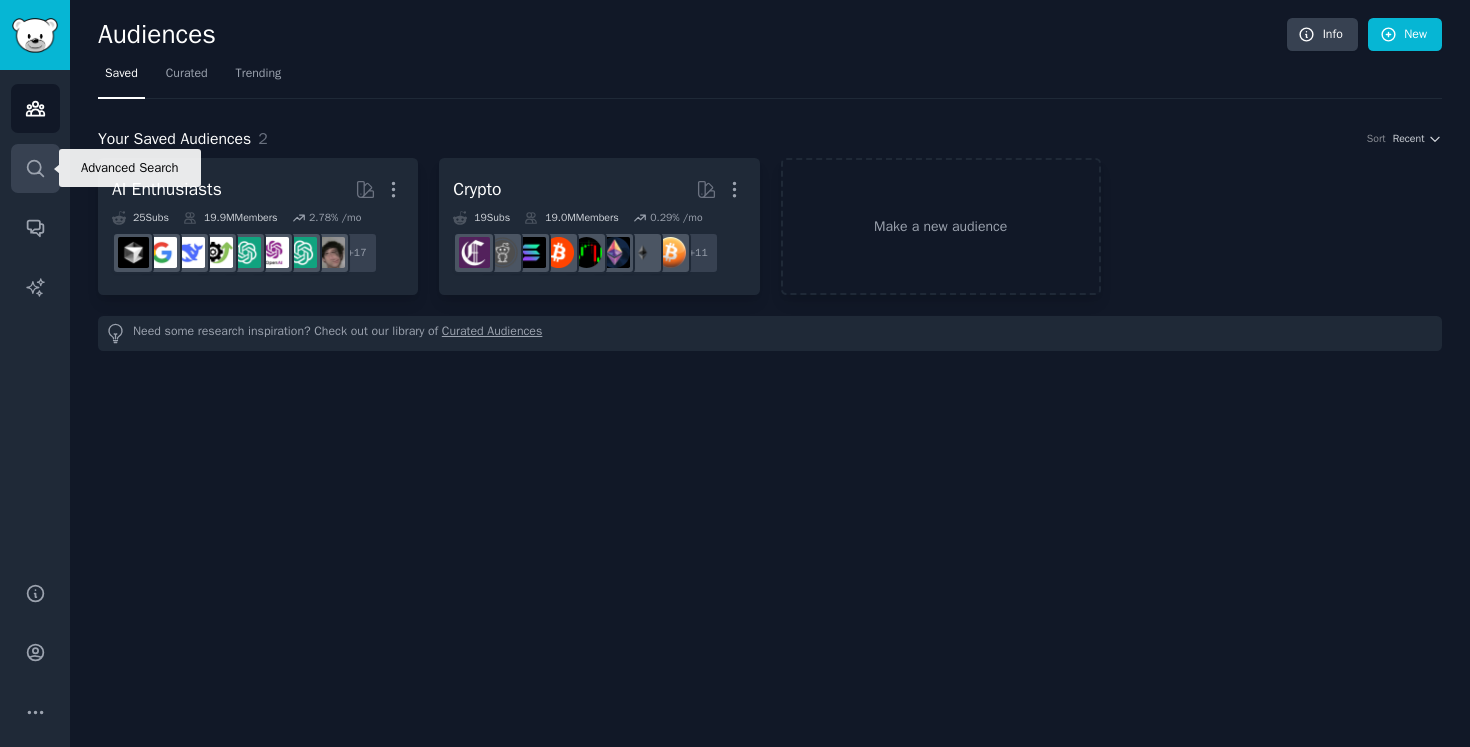 click 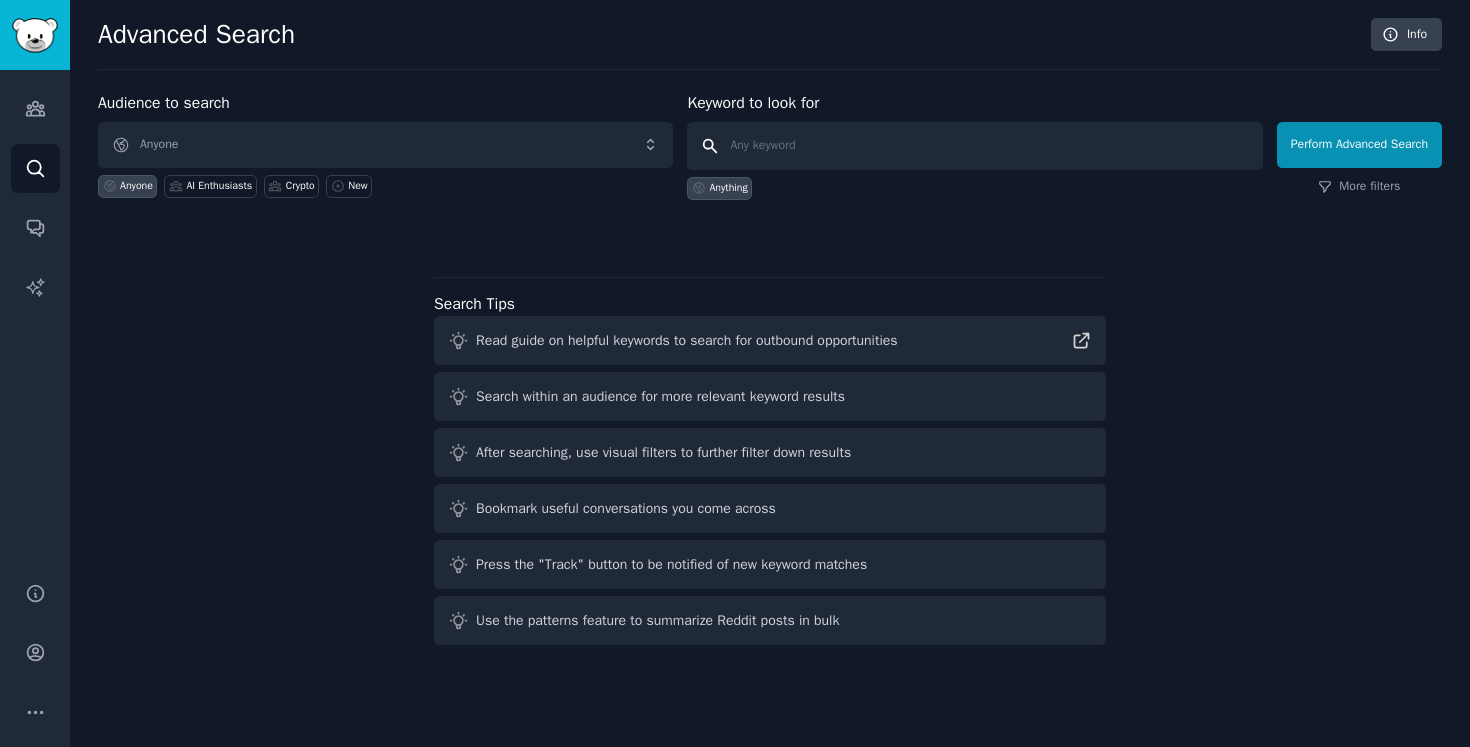 click at bounding box center [974, 146] 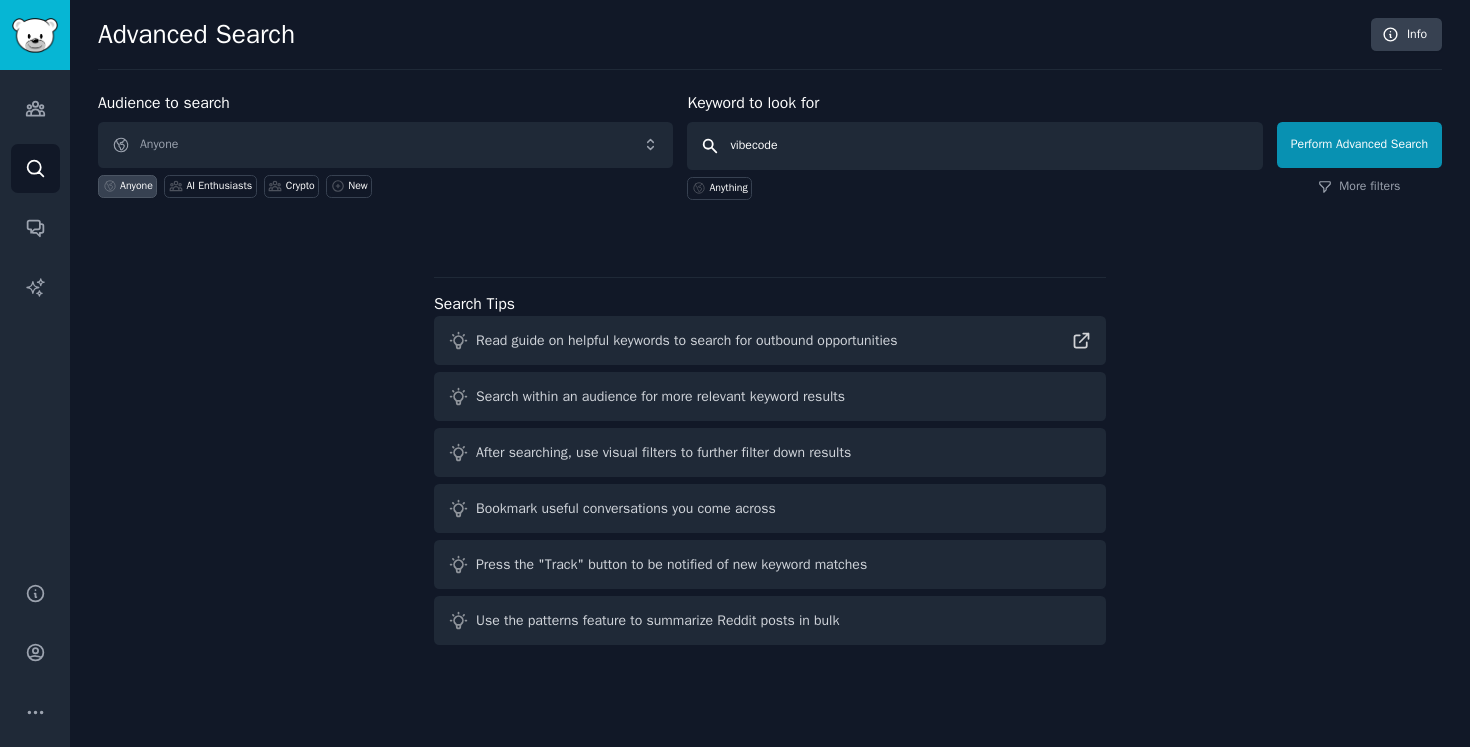 type on "vibecoder" 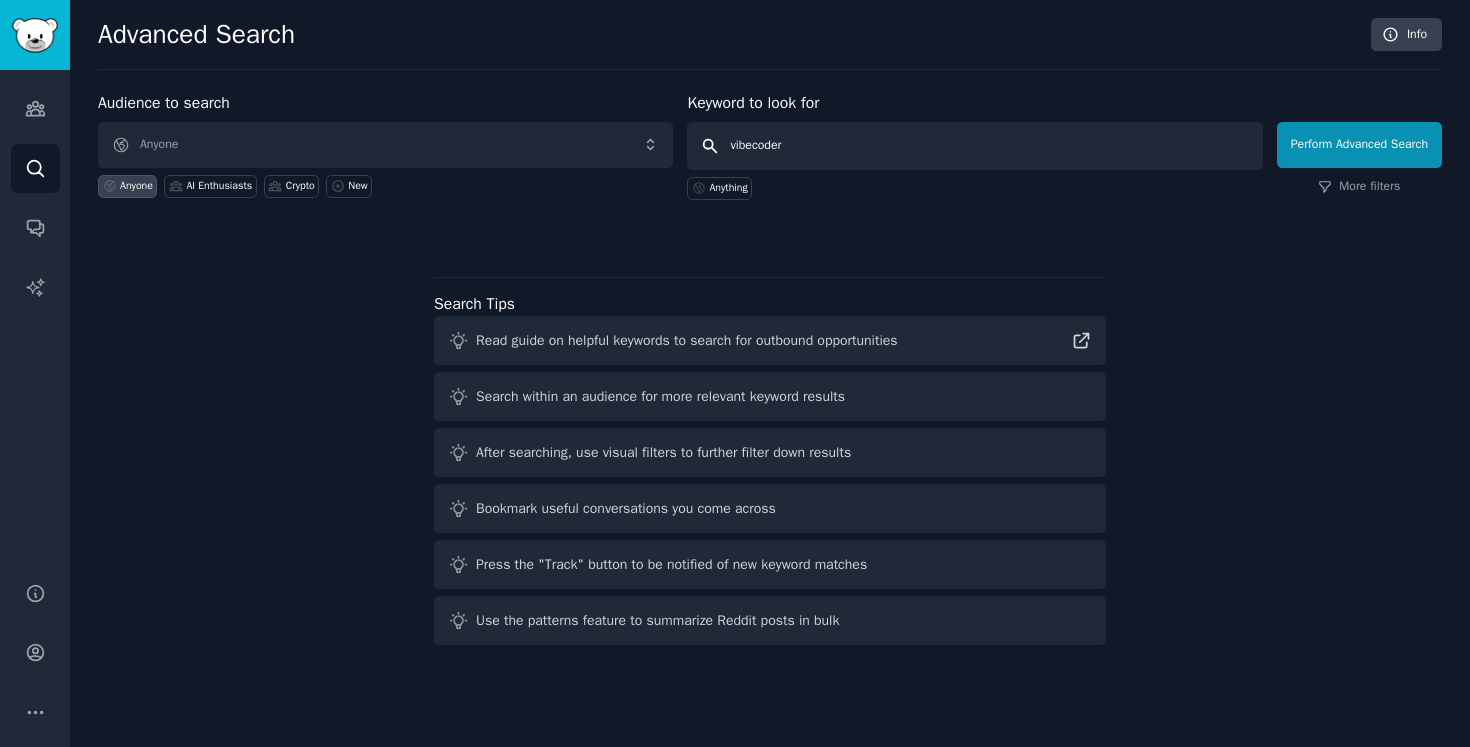 click on "Perform Advanced Search" at bounding box center (1359, 145) 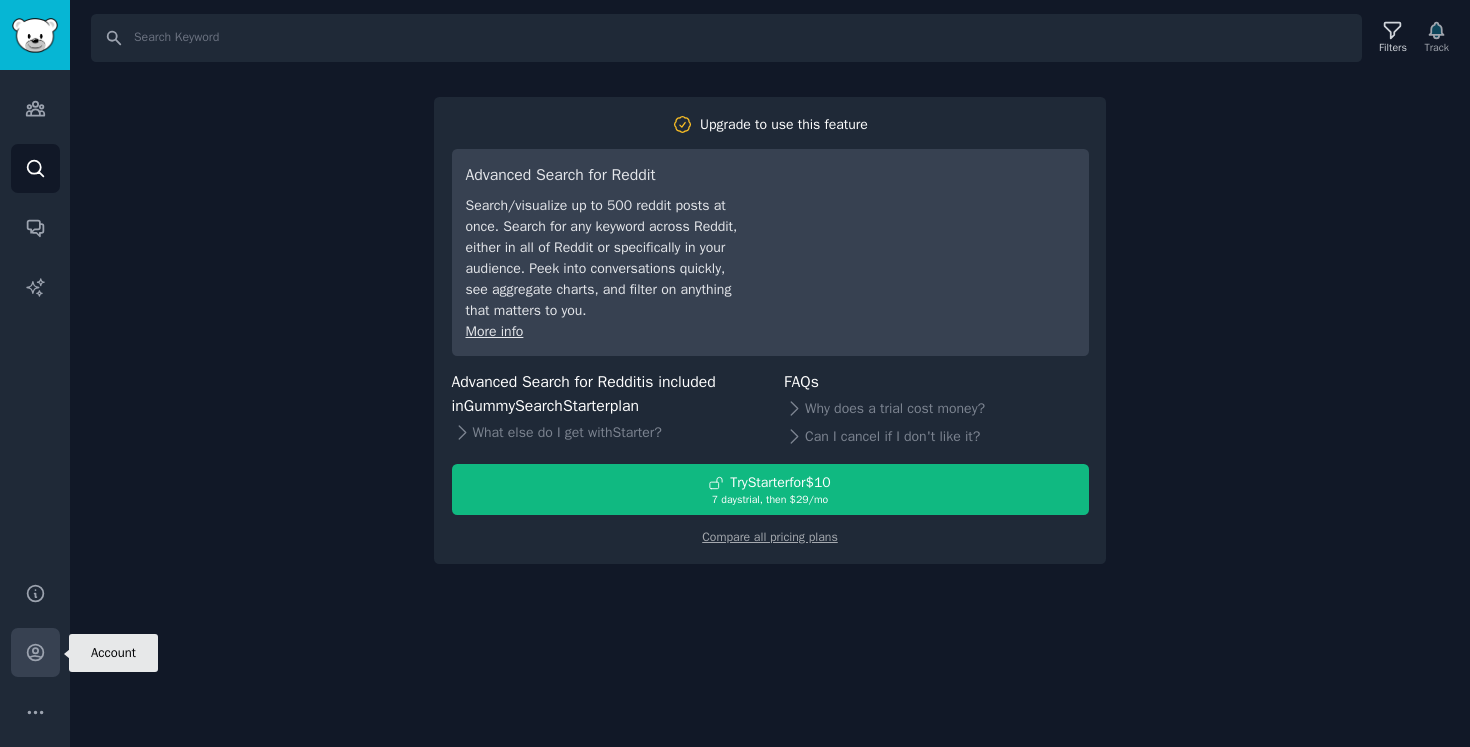 click 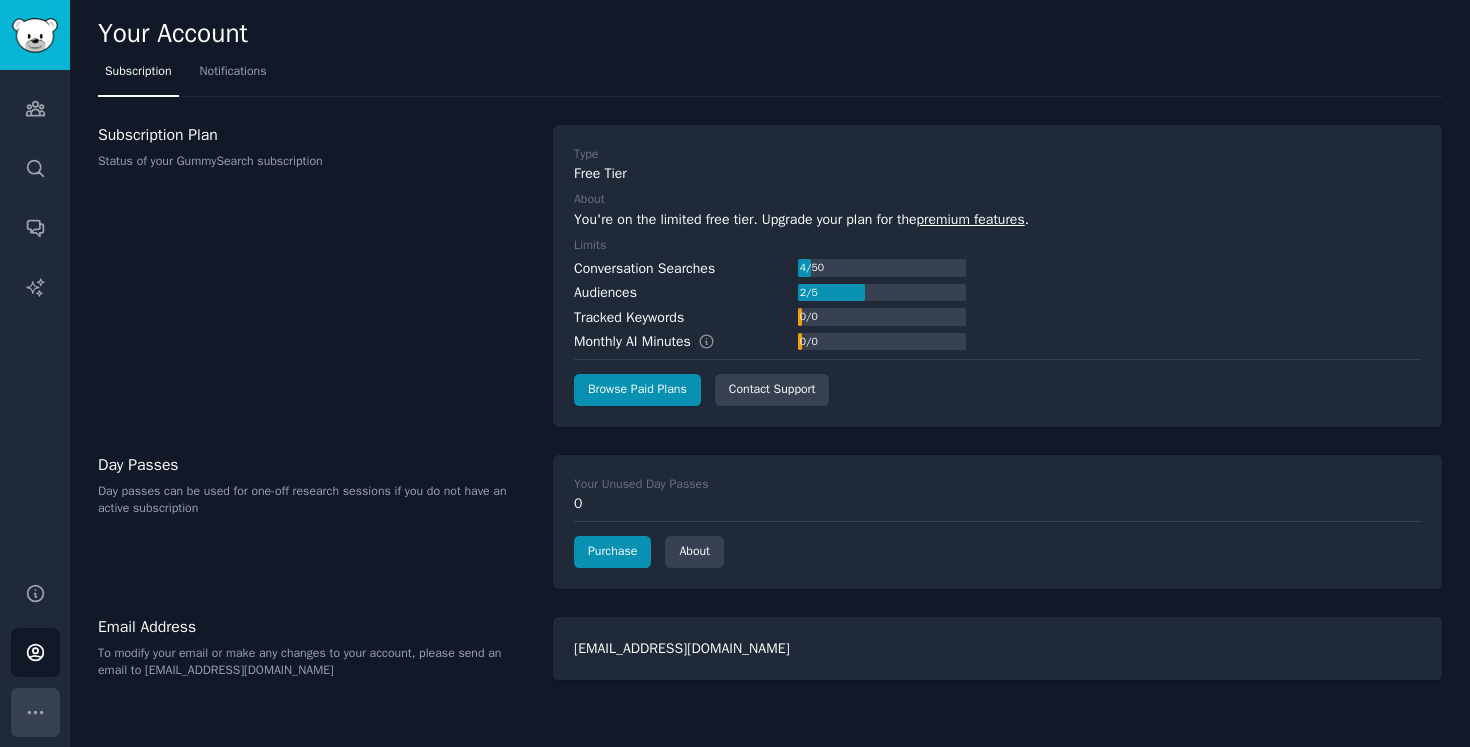 click on "More" at bounding box center [35, 712] 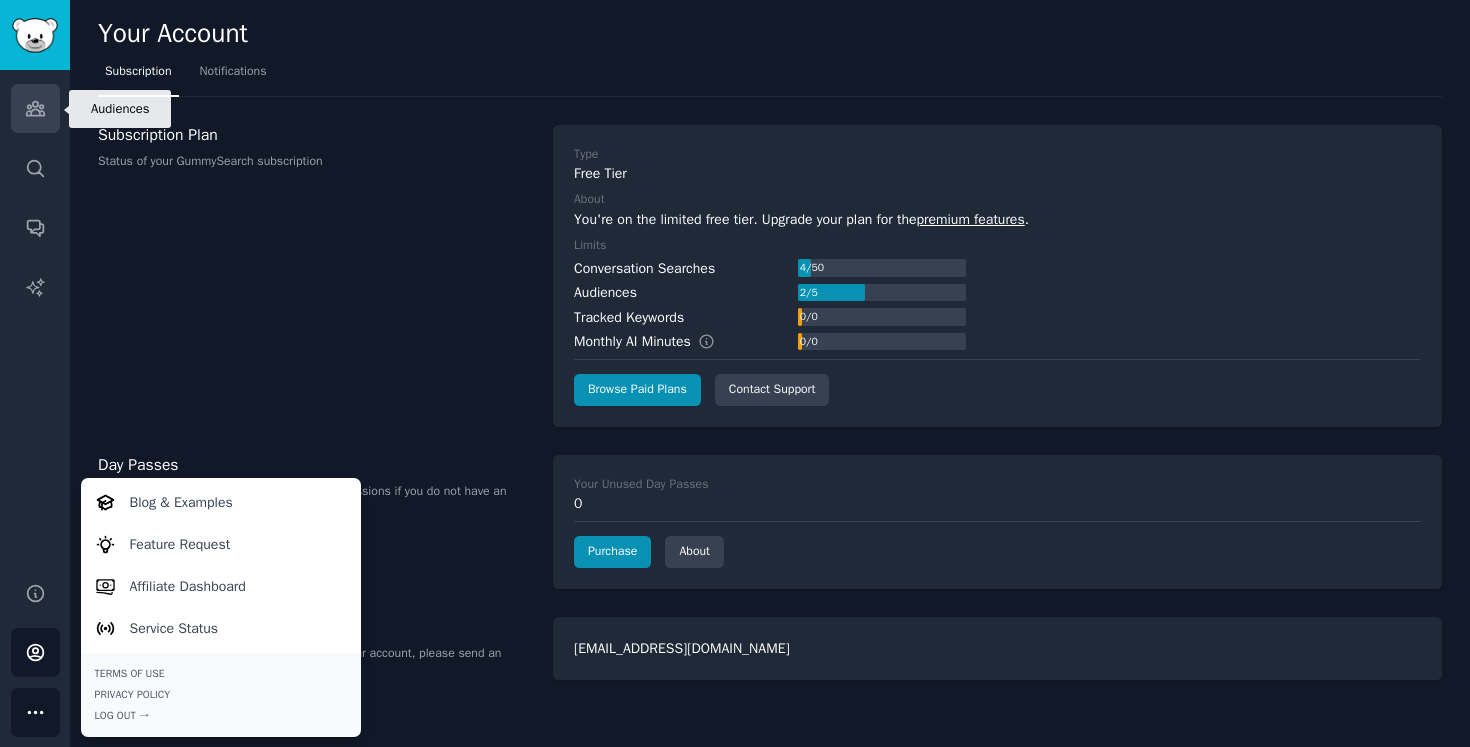 click on "Audiences" at bounding box center [35, 108] 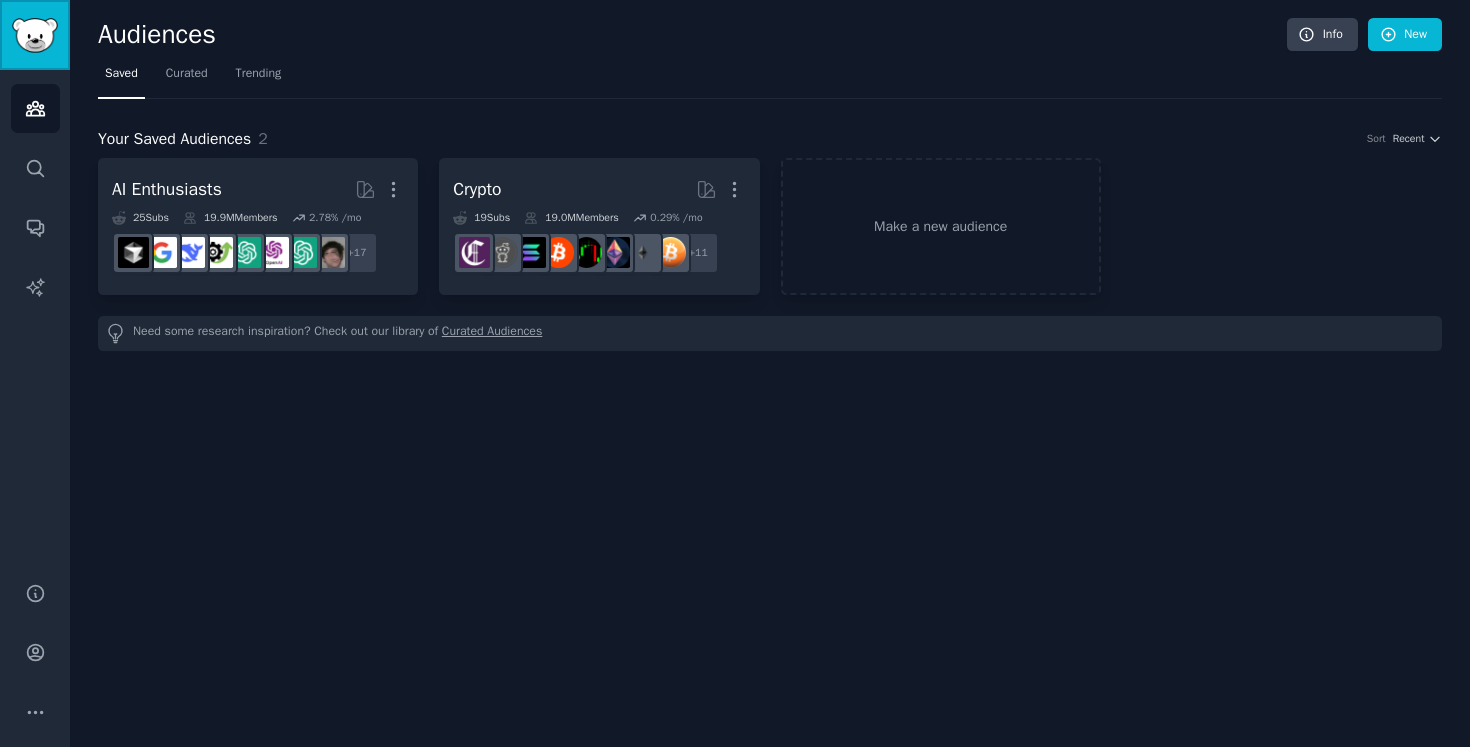 click at bounding box center (35, 35) 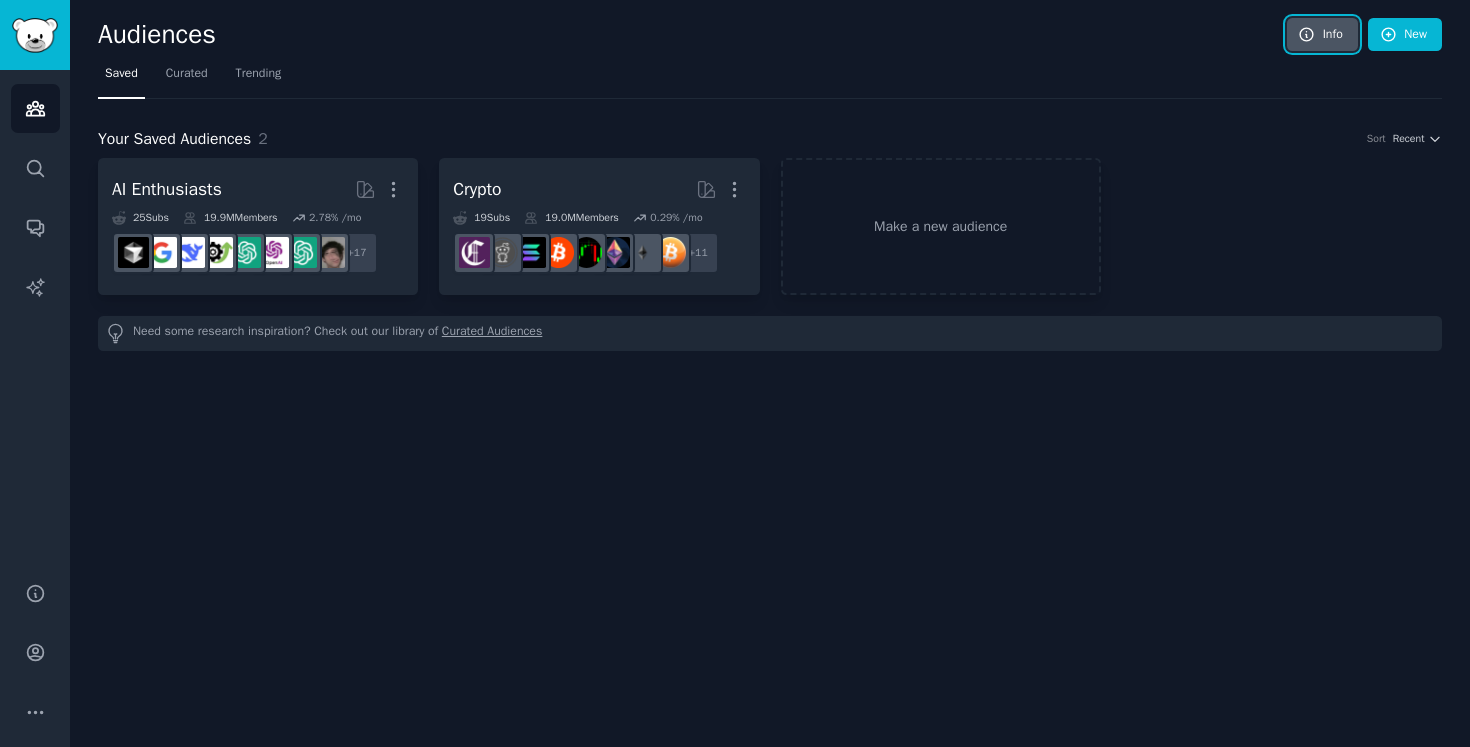 click on "Info" at bounding box center [1322, 35] 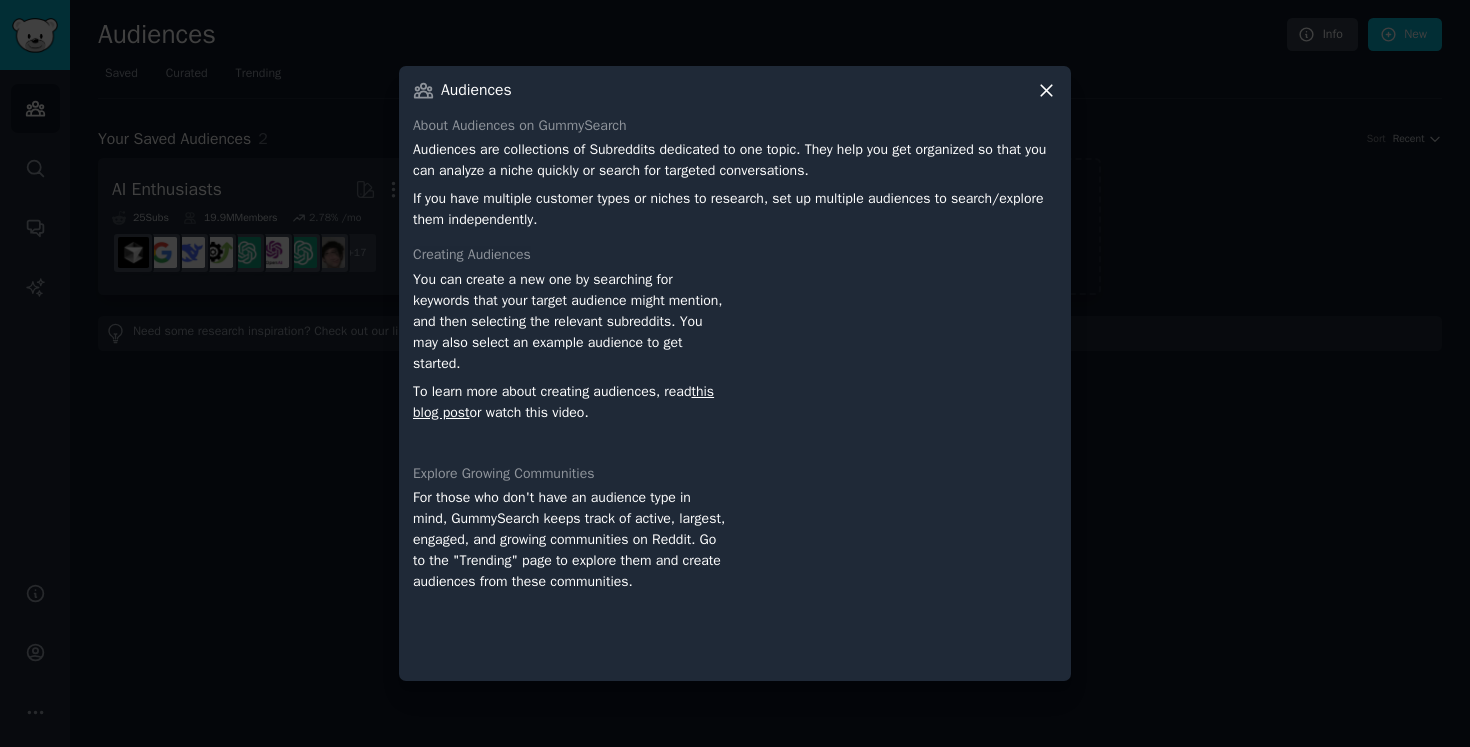 click 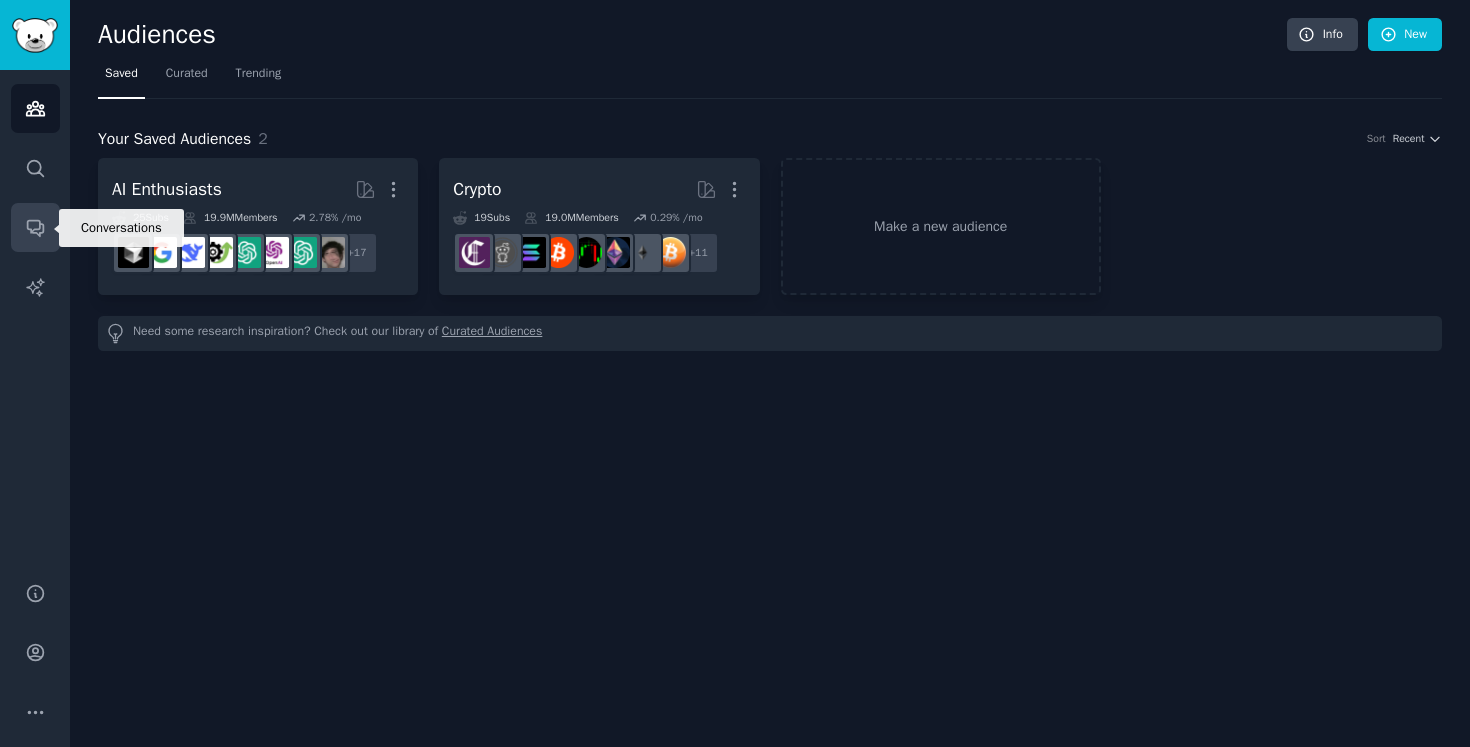 click 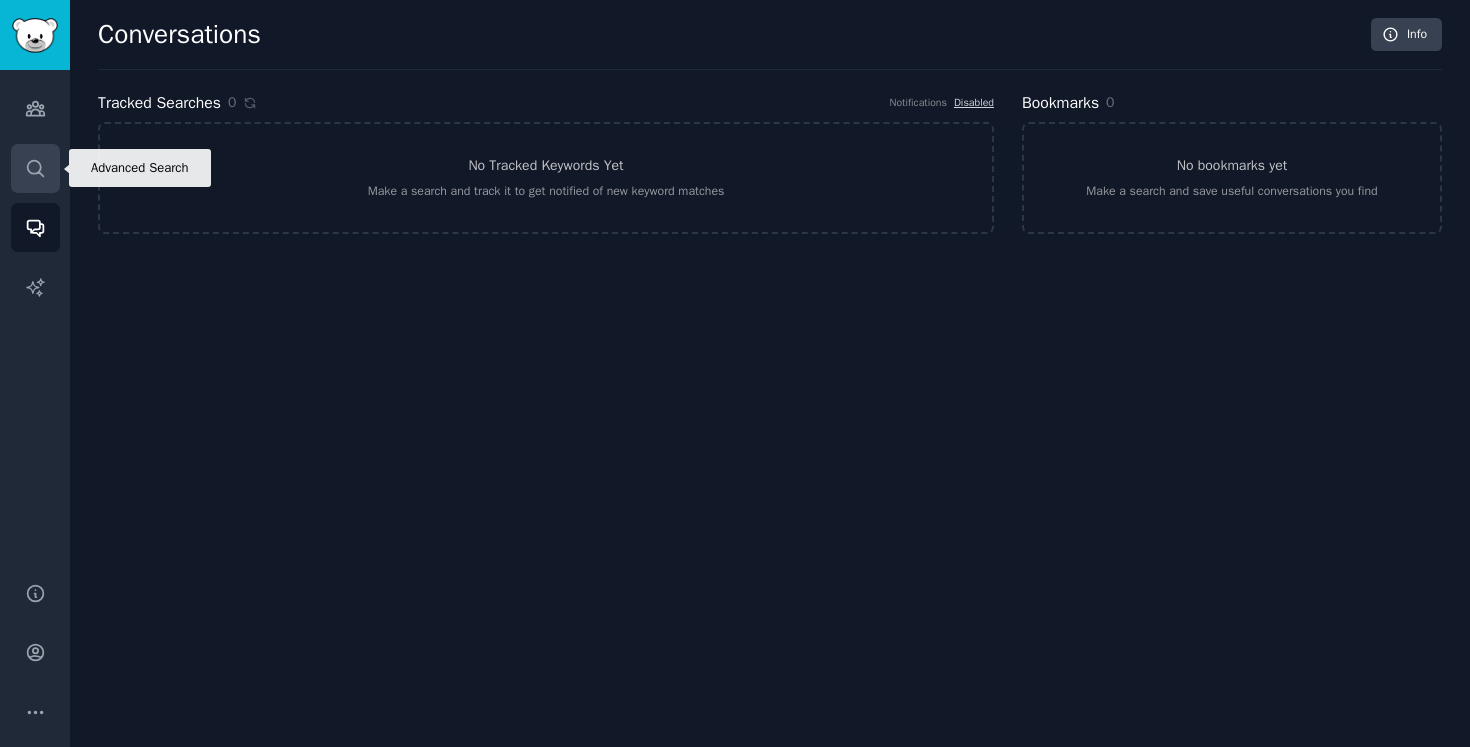 click on "Search" at bounding box center (35, 168) 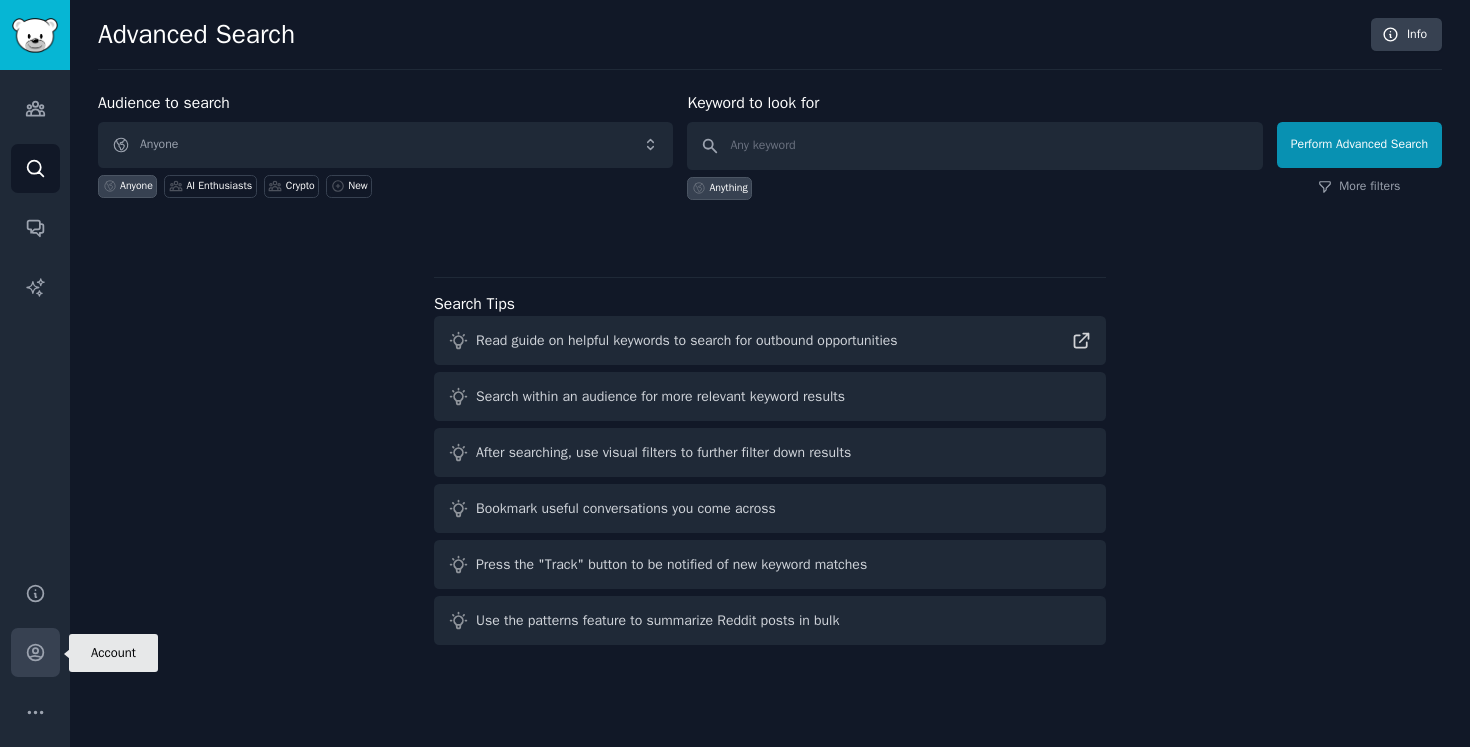 click 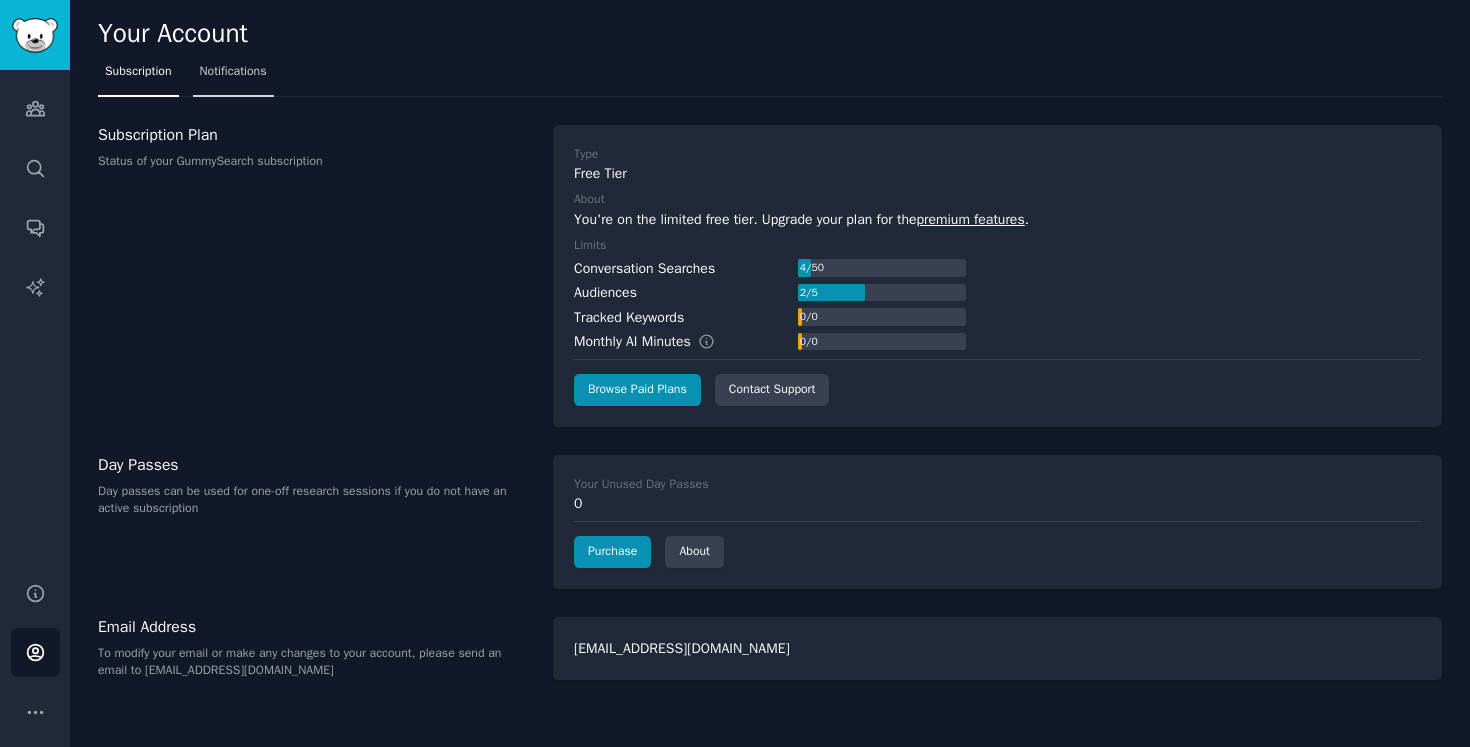 click on "Notifications" at bounding box center (233, 72) 